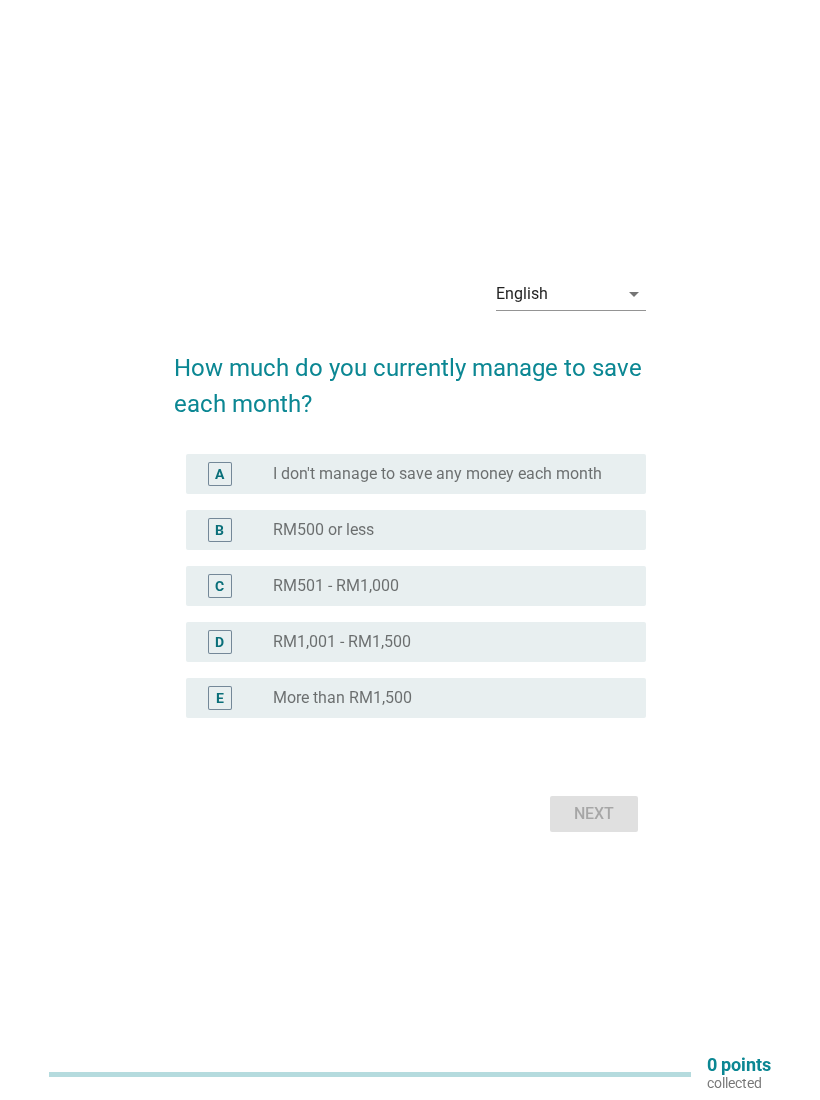 scroll, scrollTop: 0, scrollLeft: 0, axis: both 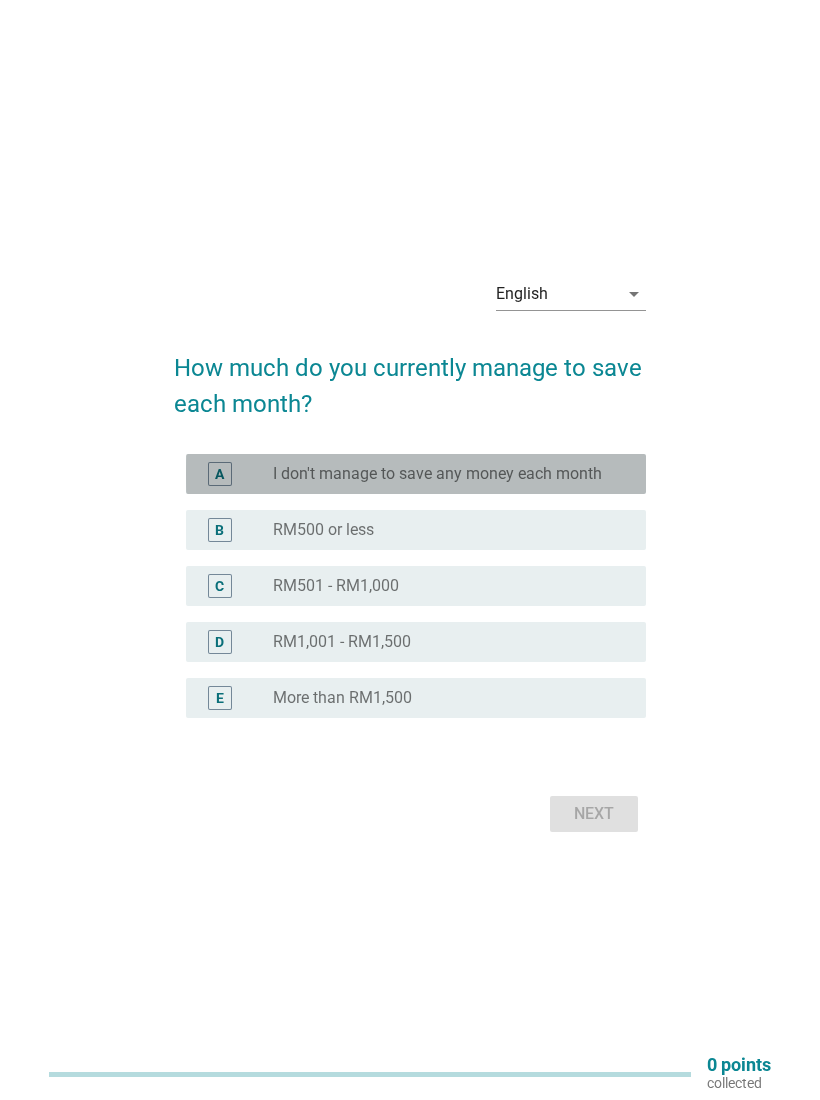 click on "I don't manage to save any money each month" at bounding box center (437, 474) 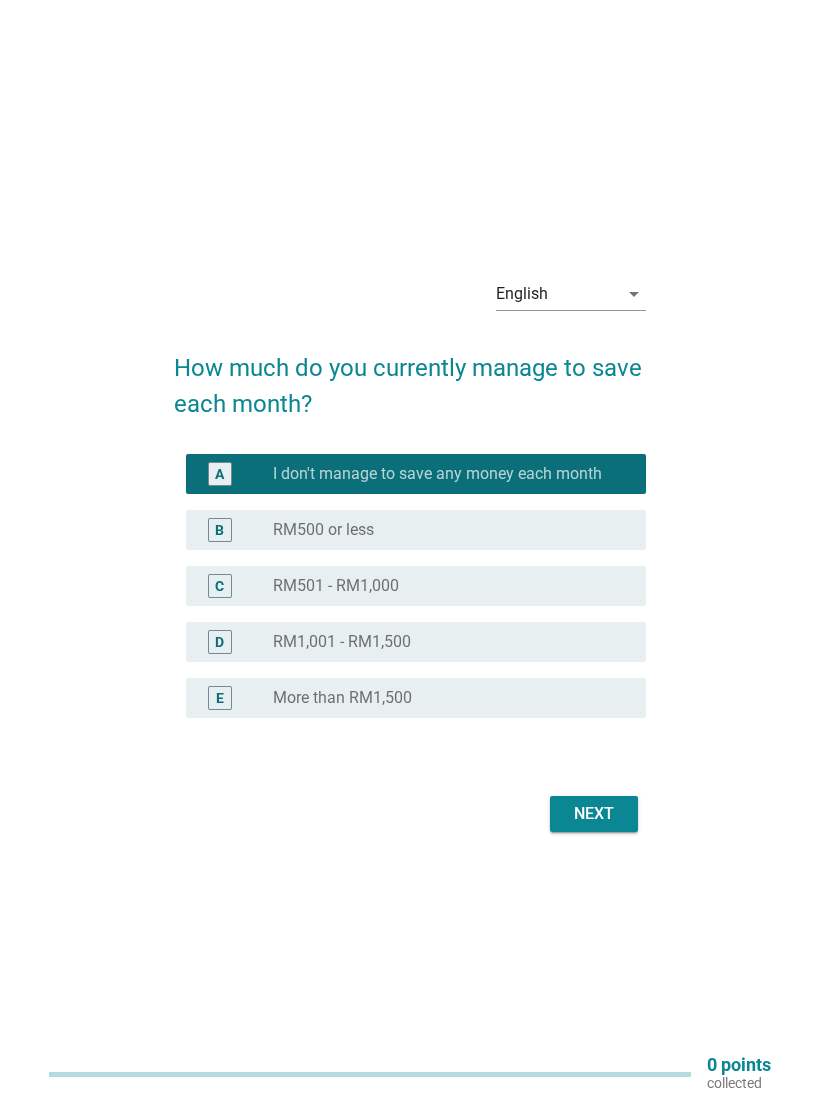 click on "Next" at bounding box center [594, 814] 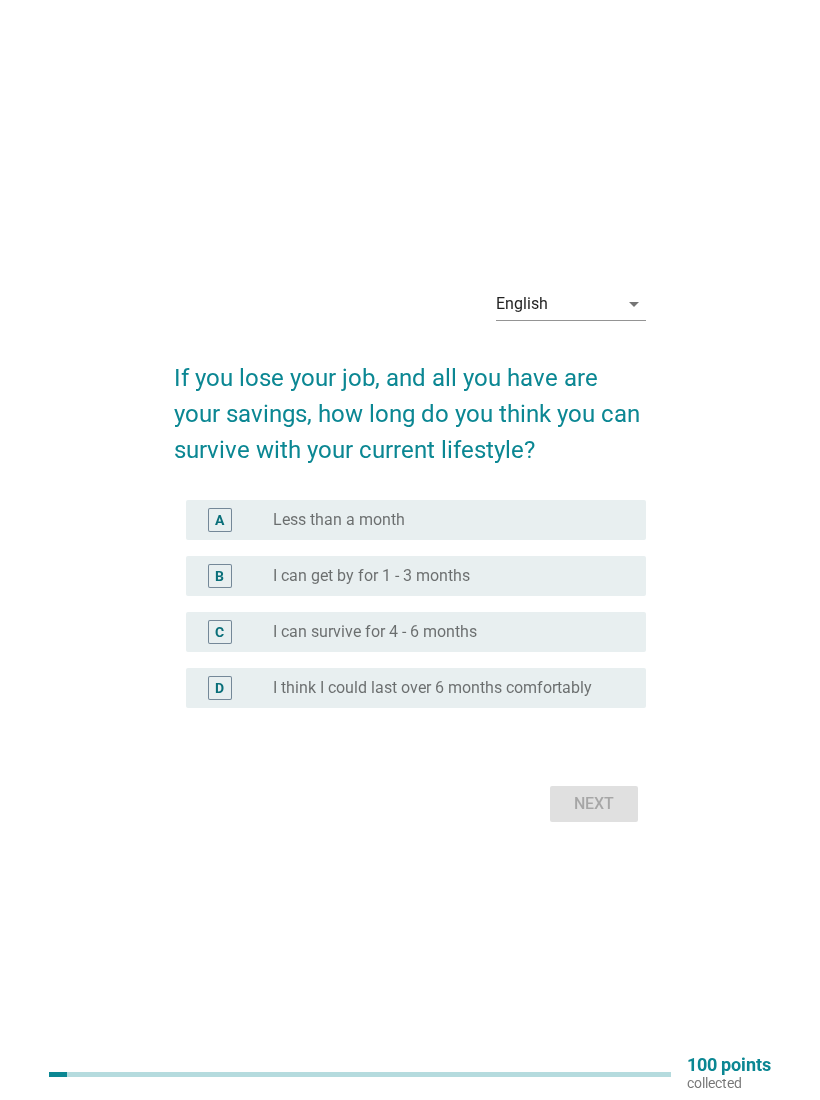 click on "arrow_drop_down" at bounding box center (634, 304) 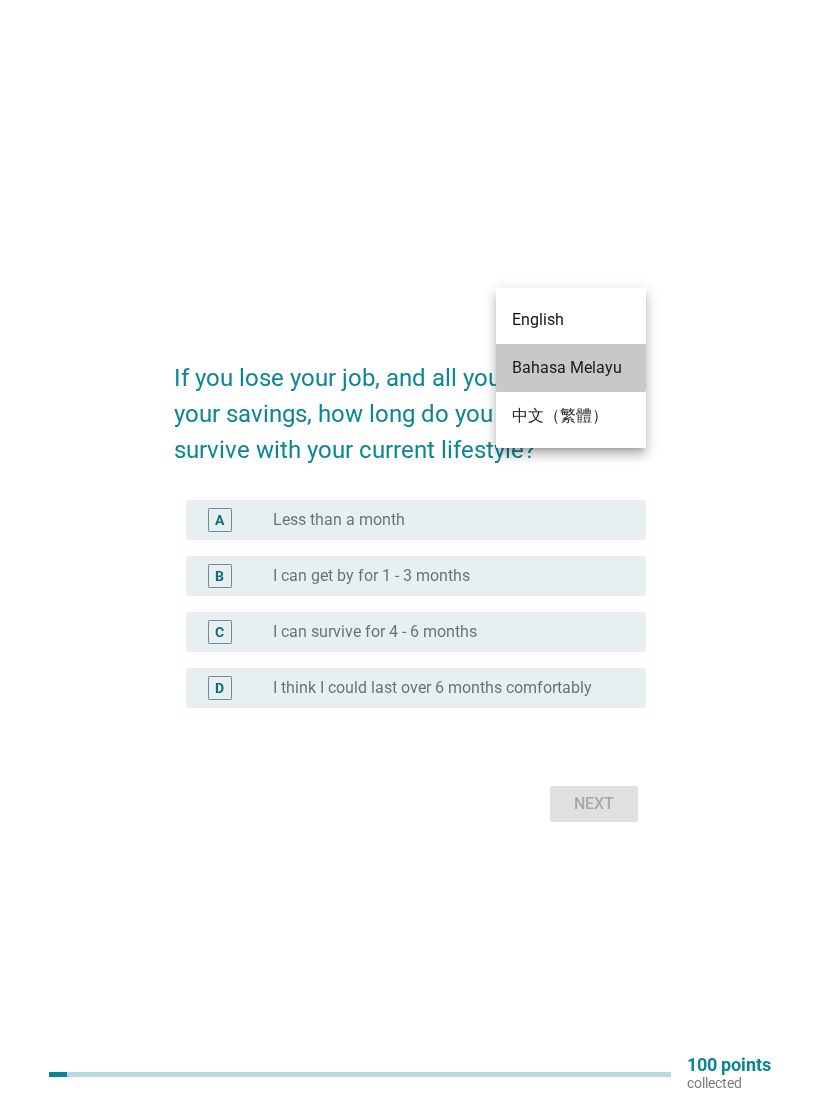 click on "Bahasa Melayu" at bounding box center [571, 368] 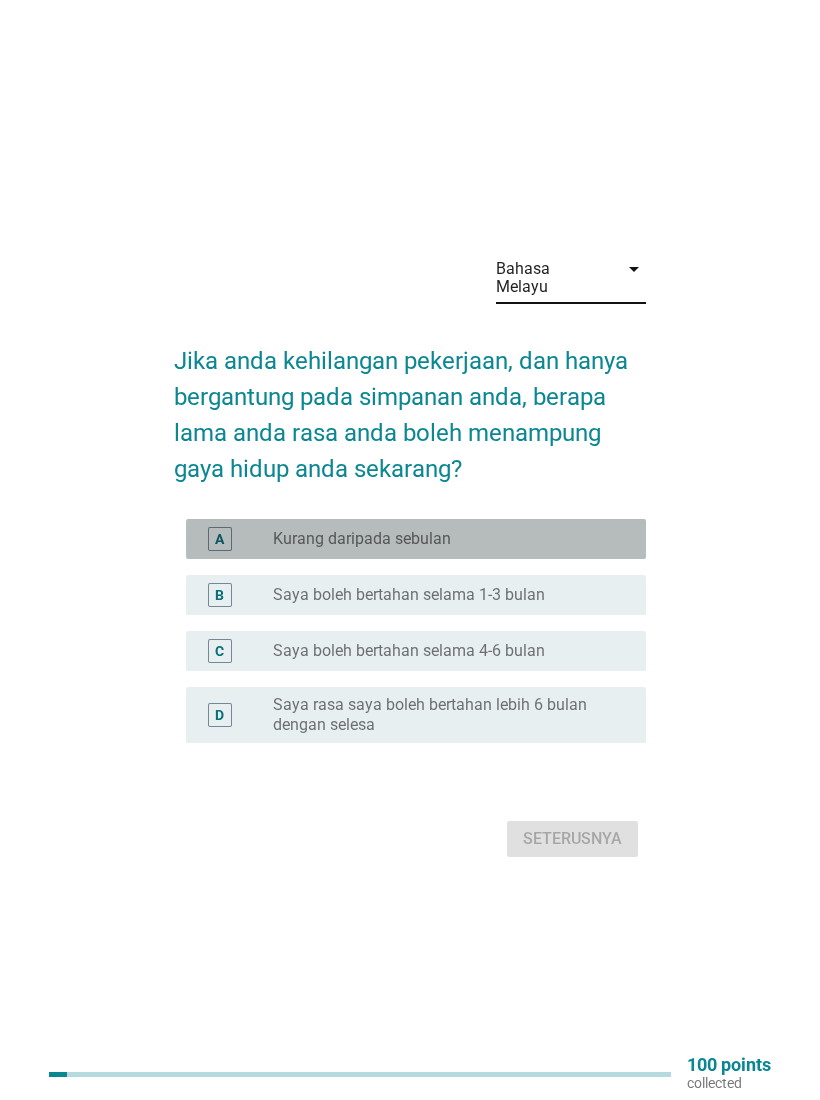 click on "radio_button_unchecked Kurang daripada sebulan" at bounding box center (443, 539) 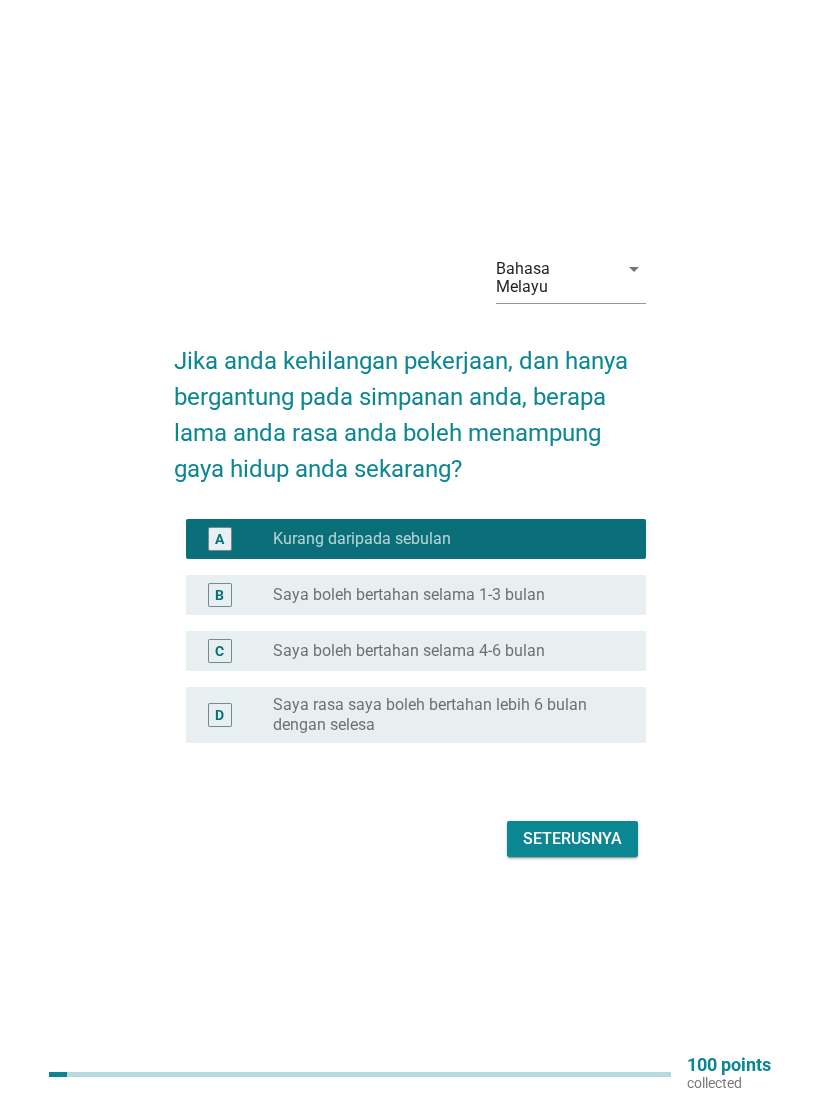 click on "Seterusnya" at bounding box center [572, 839] 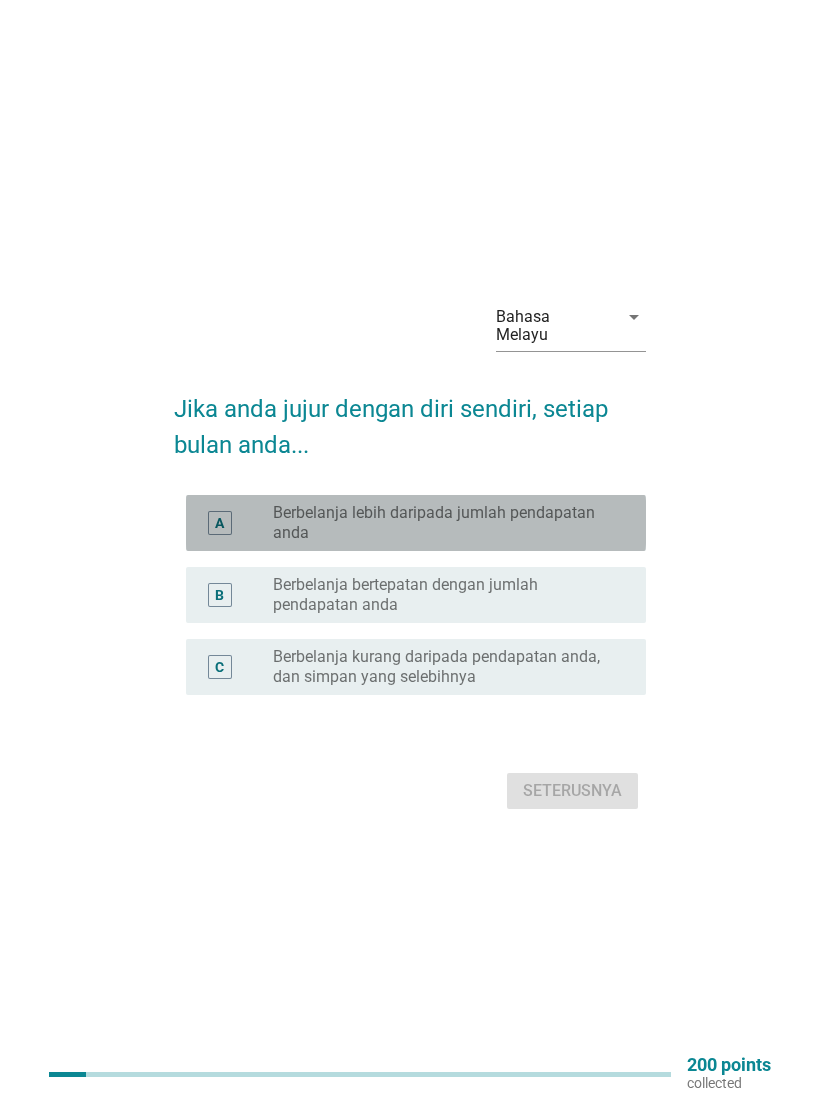 click on "Berbelanja lebih daripada jumlah pendapatan anda" at bounding box center (443, 523) 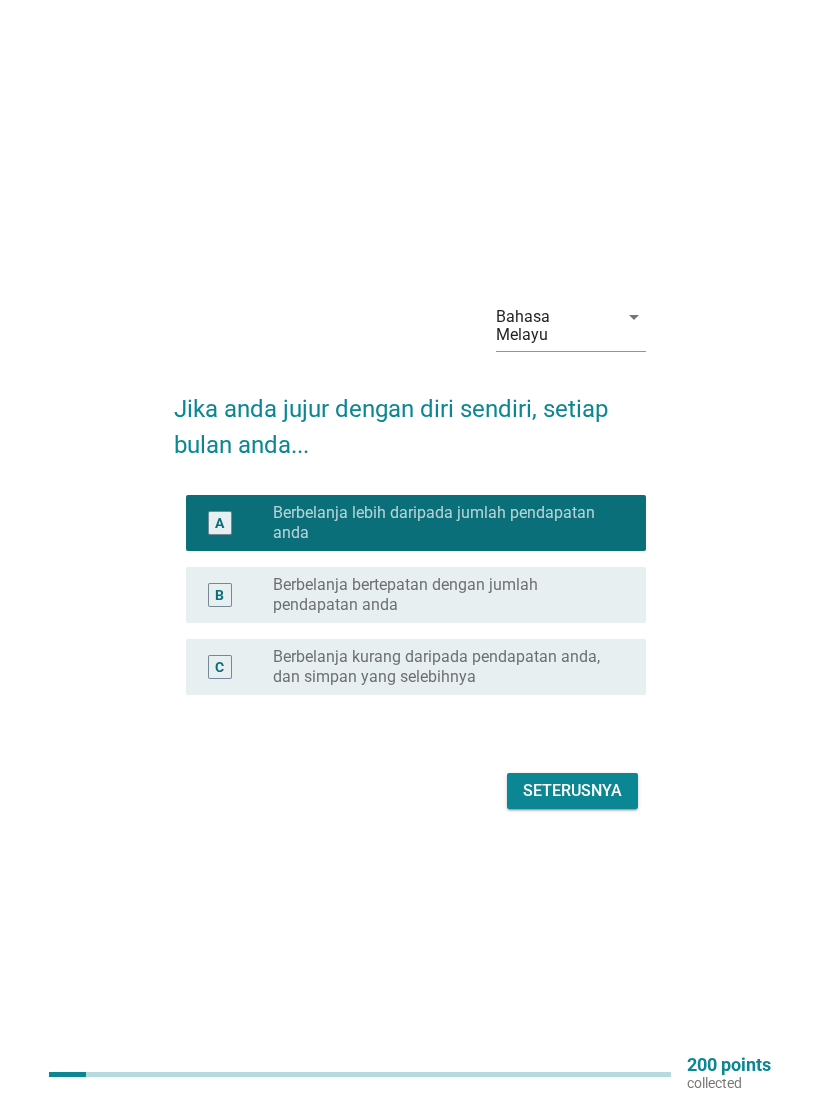 click on "Seterusnya" at bounding box center [572, 791] 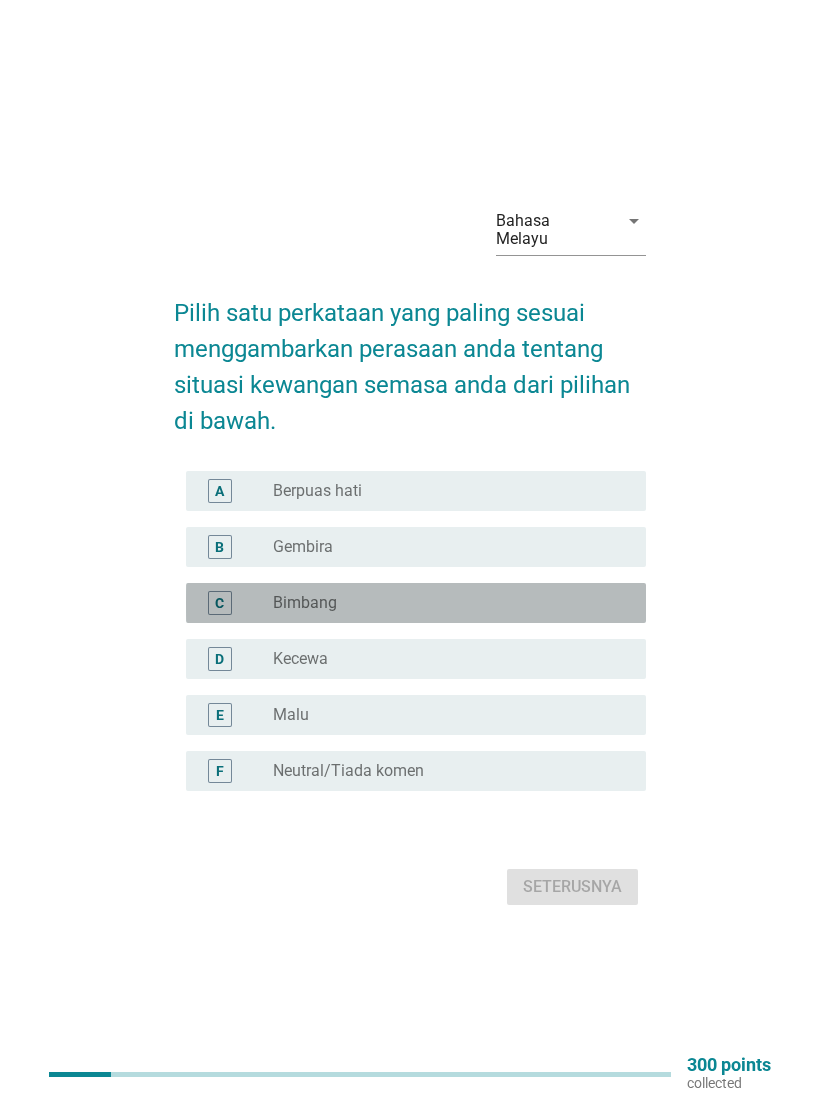 click on "radio_button_unchecked Bimbang" at bounding box center [443, 603] 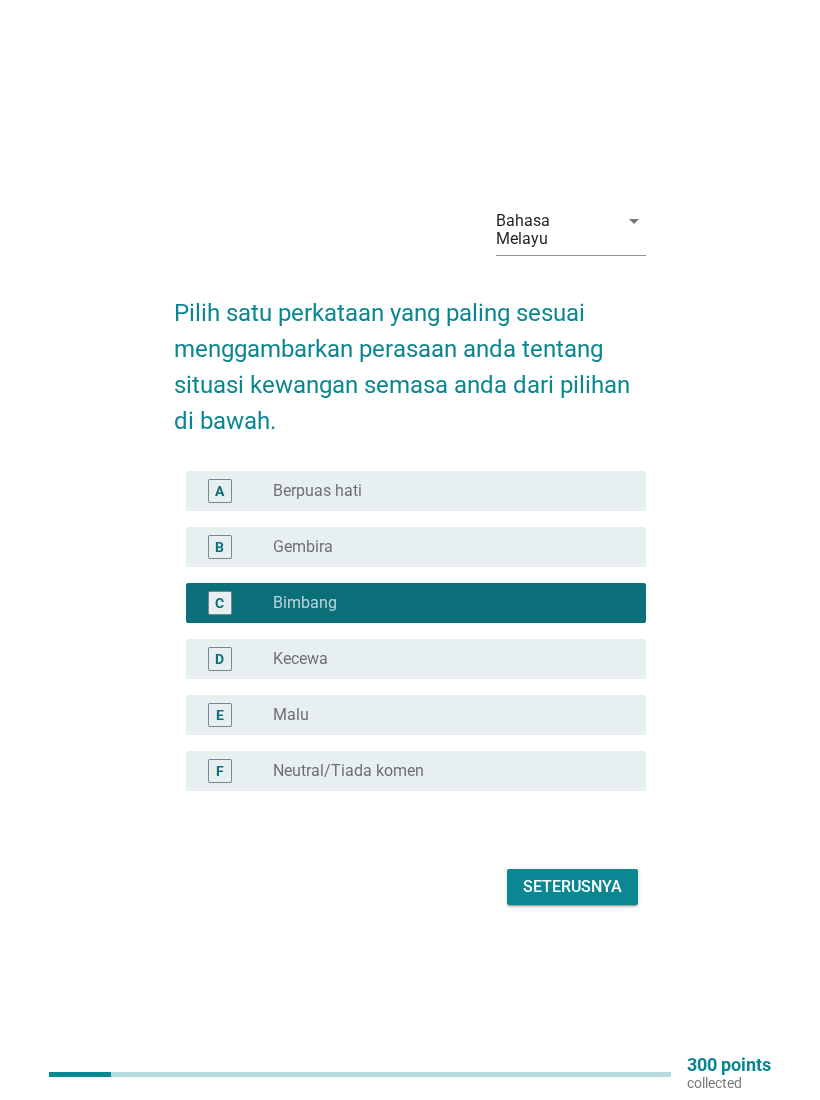 click on "Seterusnya" at bounding box center (572, 887) 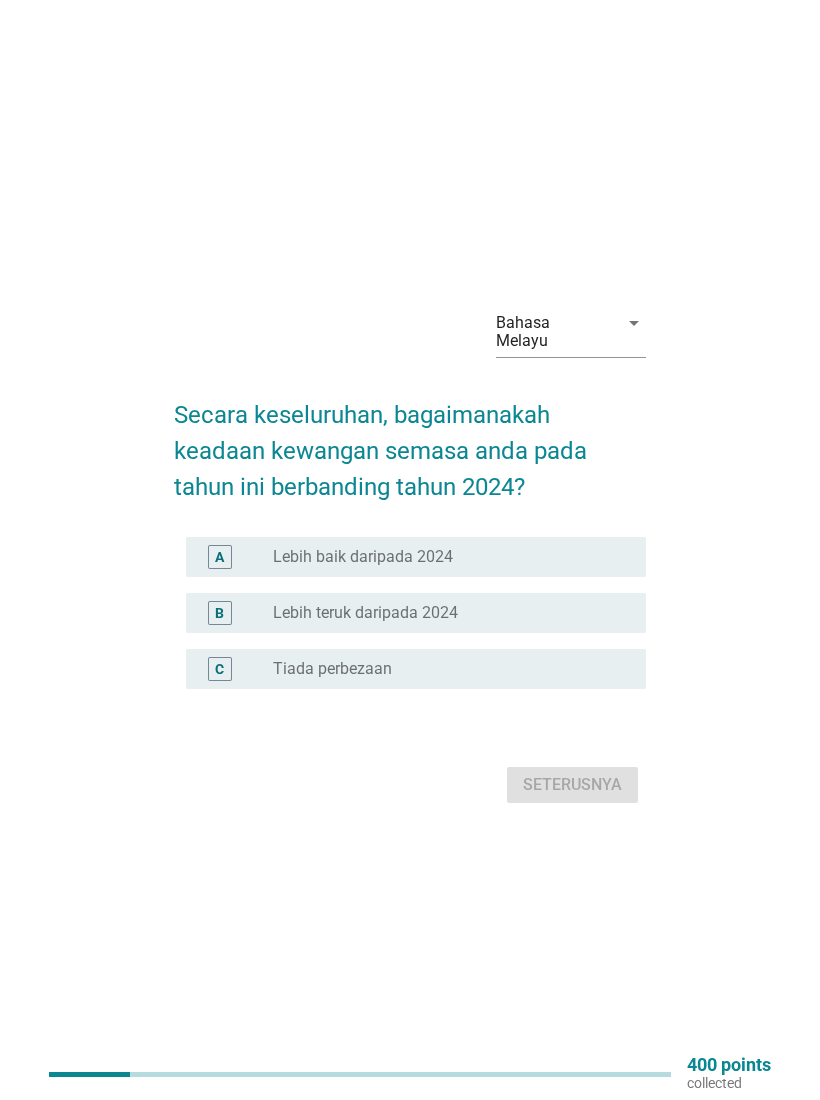 click on "Seterusnya" at bounding box center [410, 785] 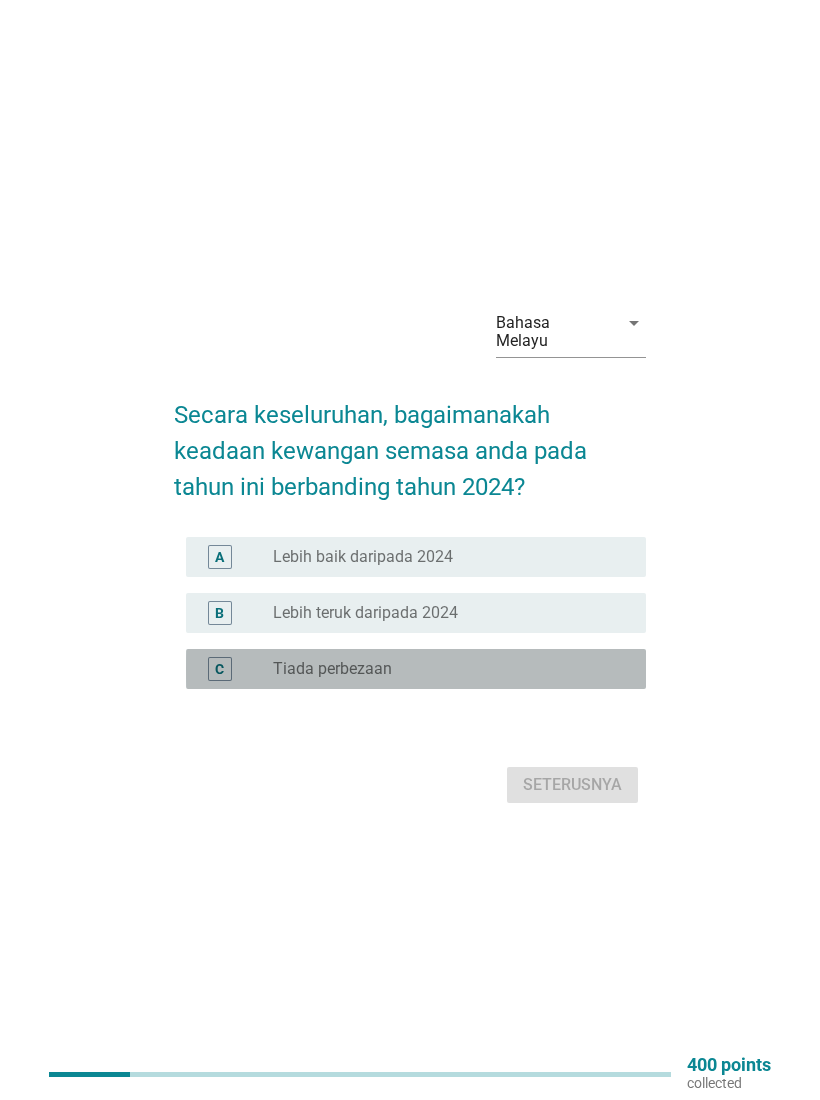 click on "Tiada perbezaan" at bounding box center [332, 669] 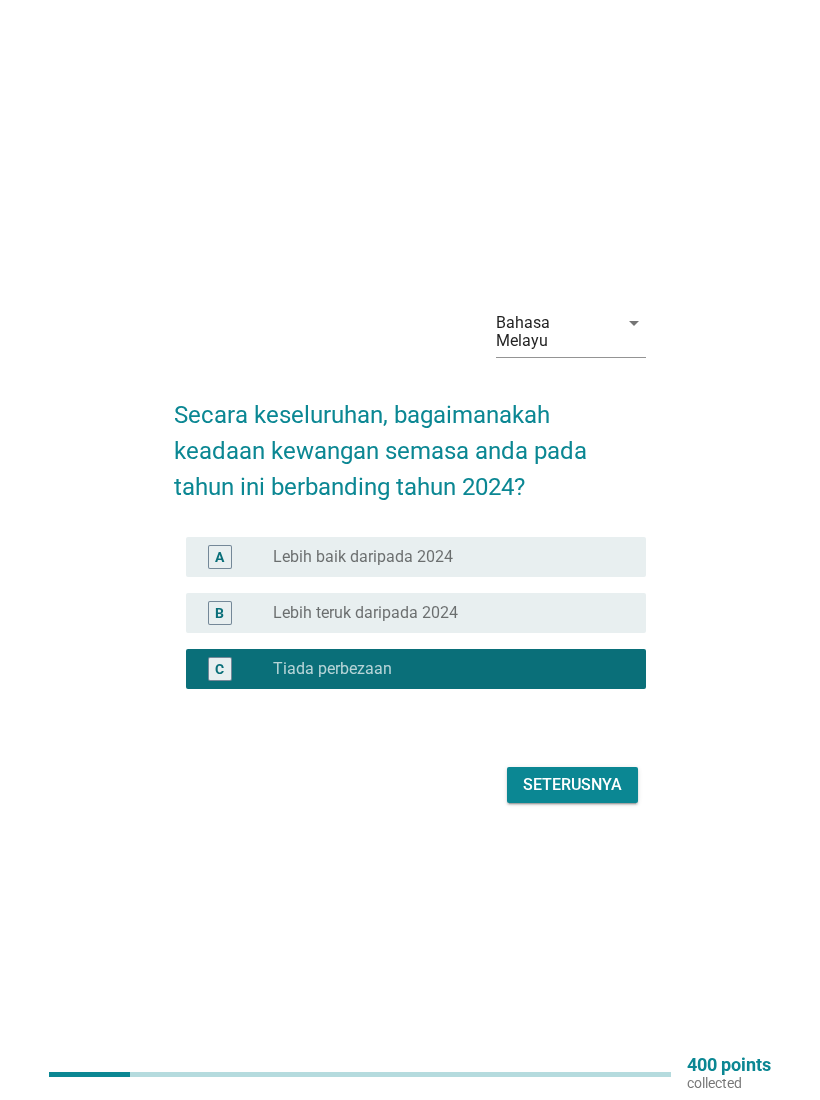 click on "Seterusnya" at bounding box center (572, 785) 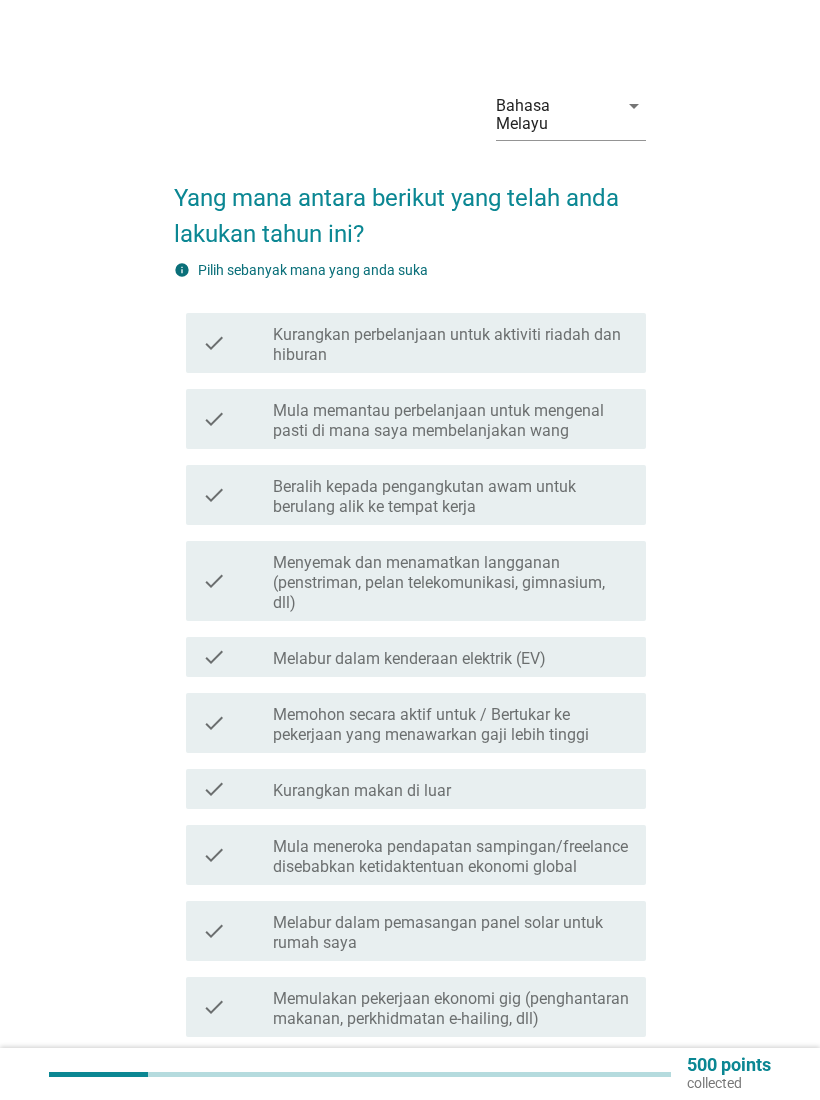 click on "Kurangkan perbelanjaan untuk aktiviti riadah dan hiburan" at bounding box center (451, 345) 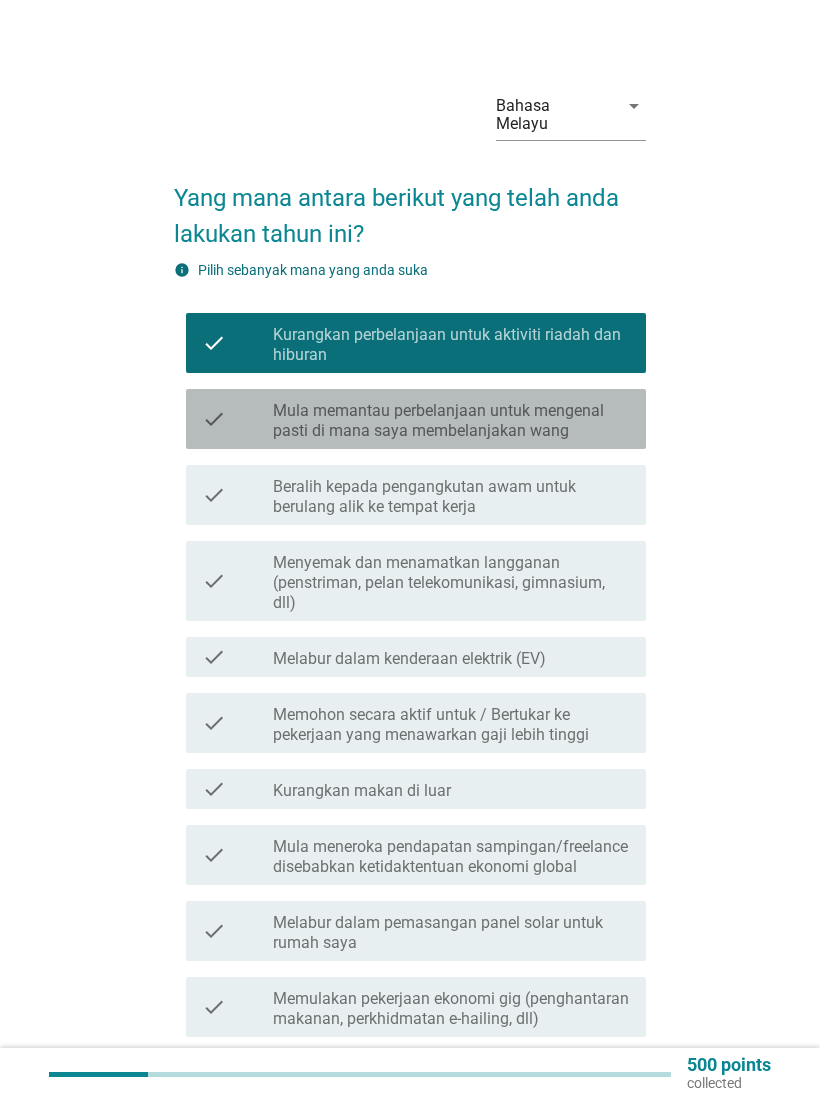 click on "Mula memantau perbelanjaan untuk mengenal pasti di mana saya membelanjakan wang" at bounding box center [451, 421] 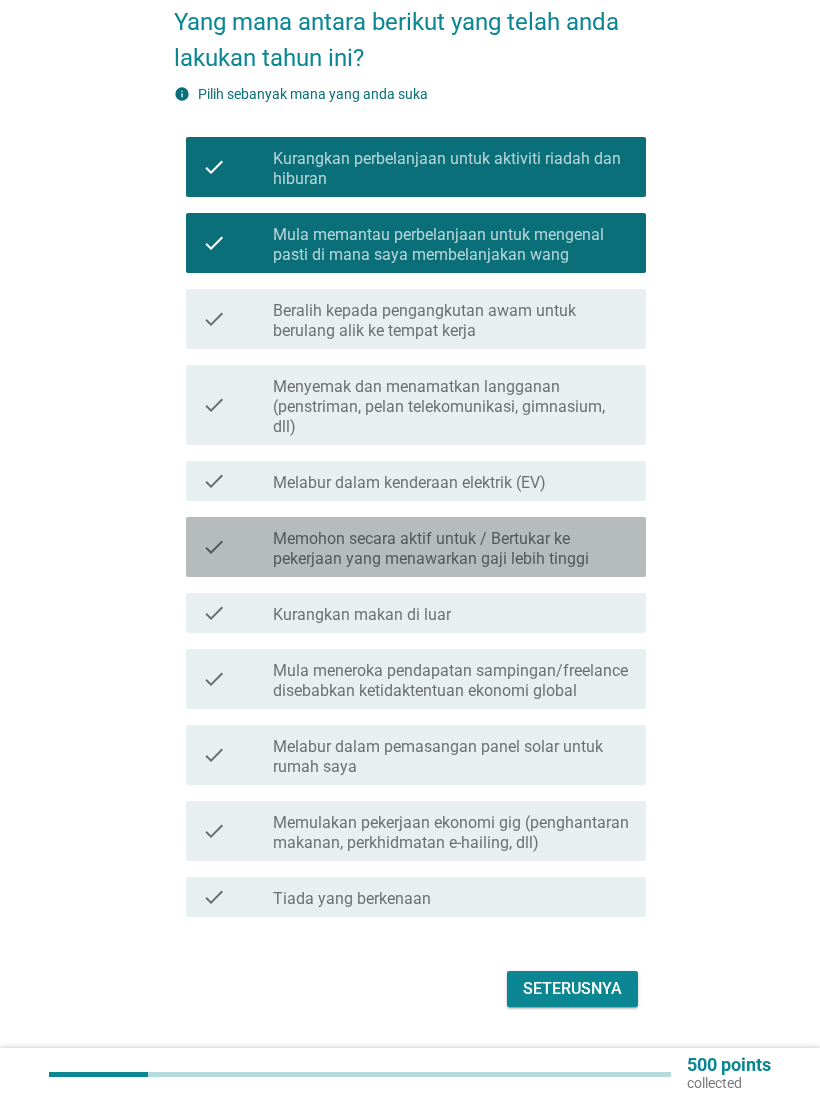 scroll, scrollTop: 197, scrollLeft: 0, axis: vertical 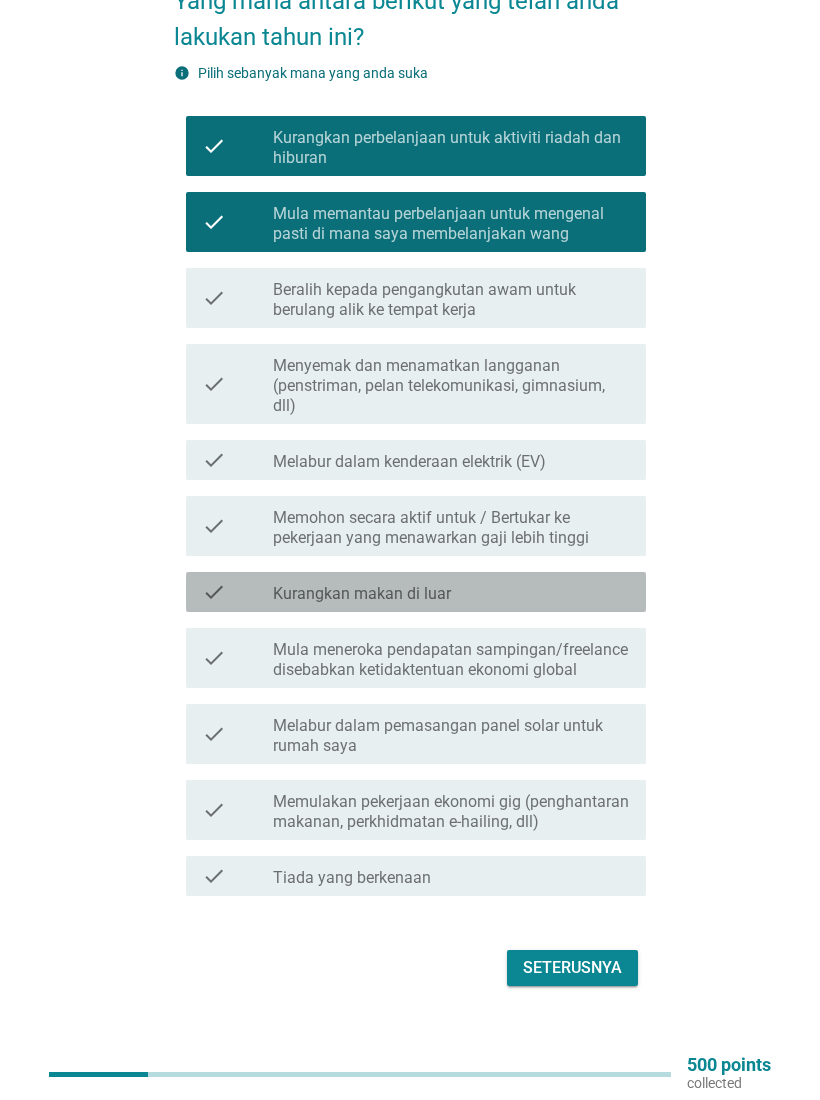 click on "check_box_outline_blank Kurangkan makan di luar" at bounding box center (451, 592) 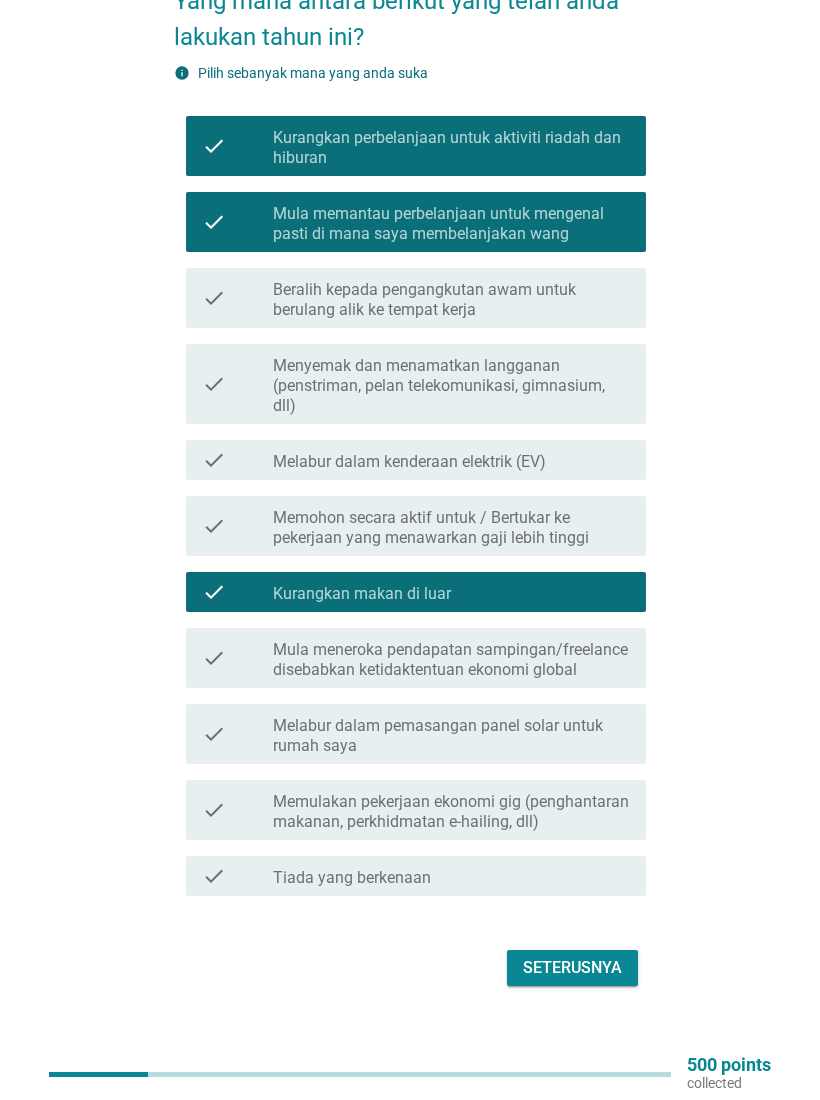 click on "Mula meneroka pendapatan sampingan/freelance disebabkan ketidaktentuan ekonomi global" at bounding box center (451, 660) 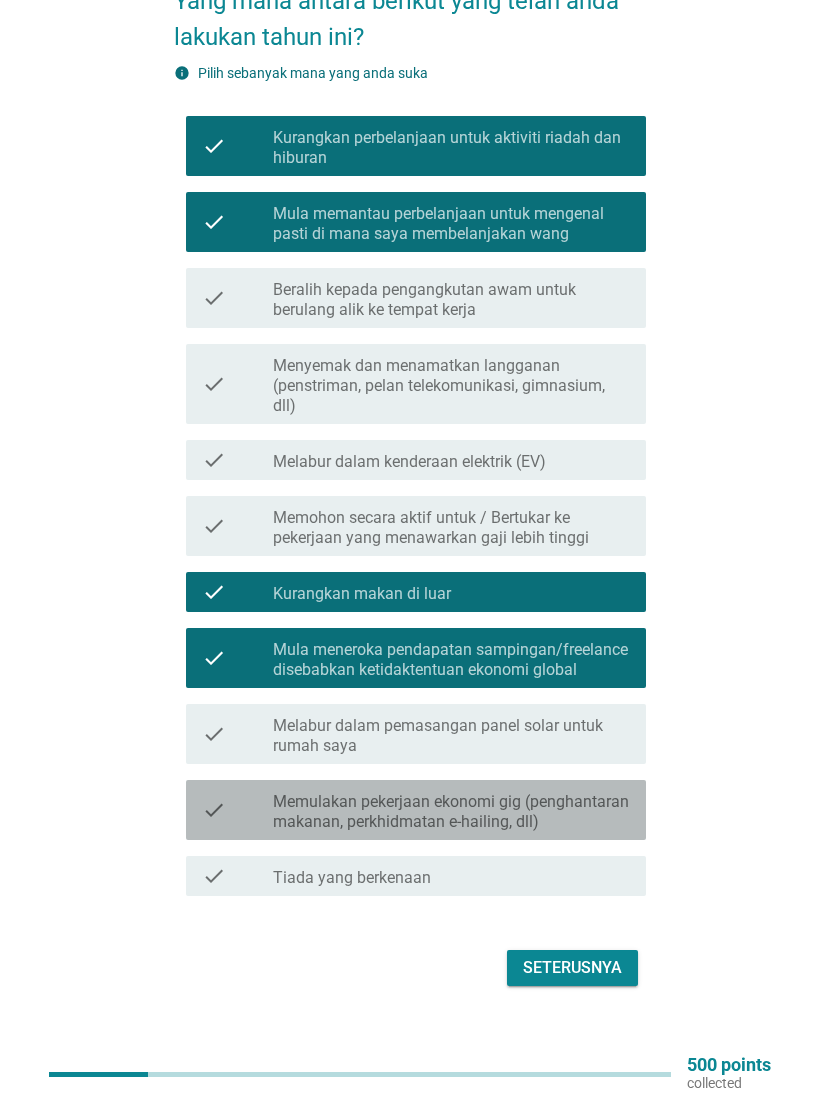 click on "Memulakan pekerjaan ekonomi gig (penghantaran makanan, perkhidmatan e-hailing, dll)" at bounding box center [451, 812] 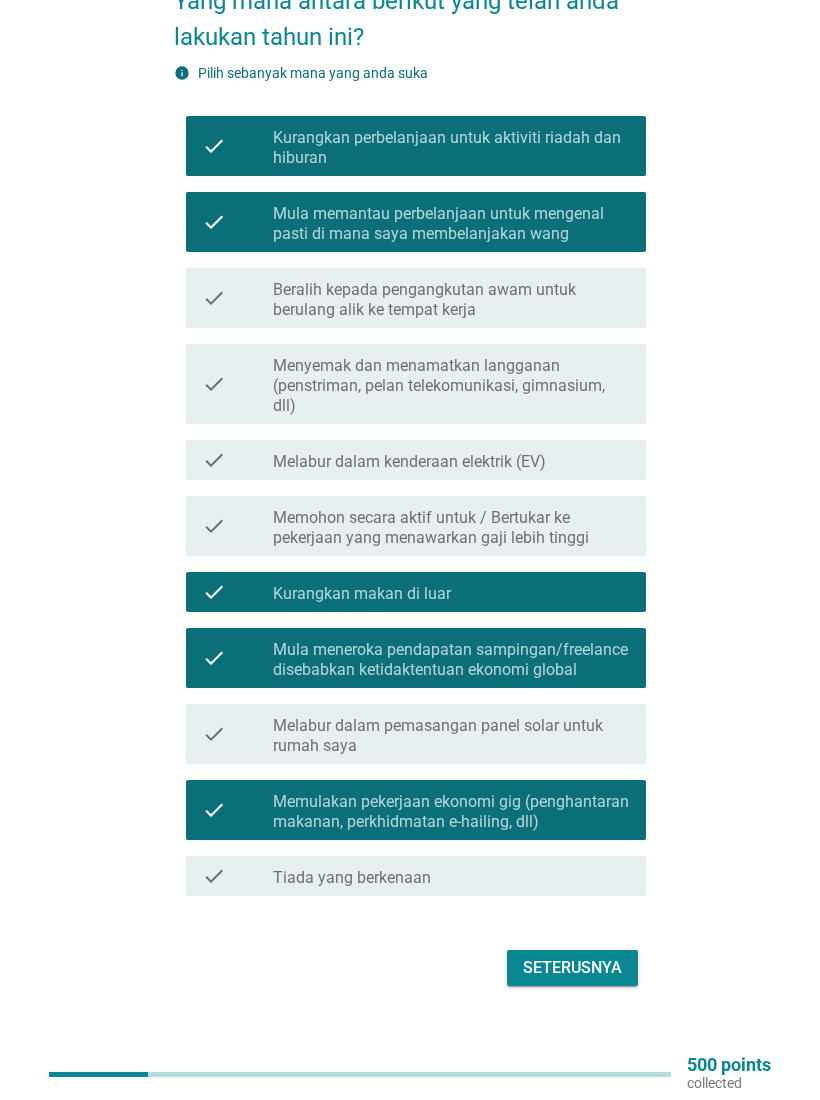 click on "Seterusnya" at bounding box center (572, 968) 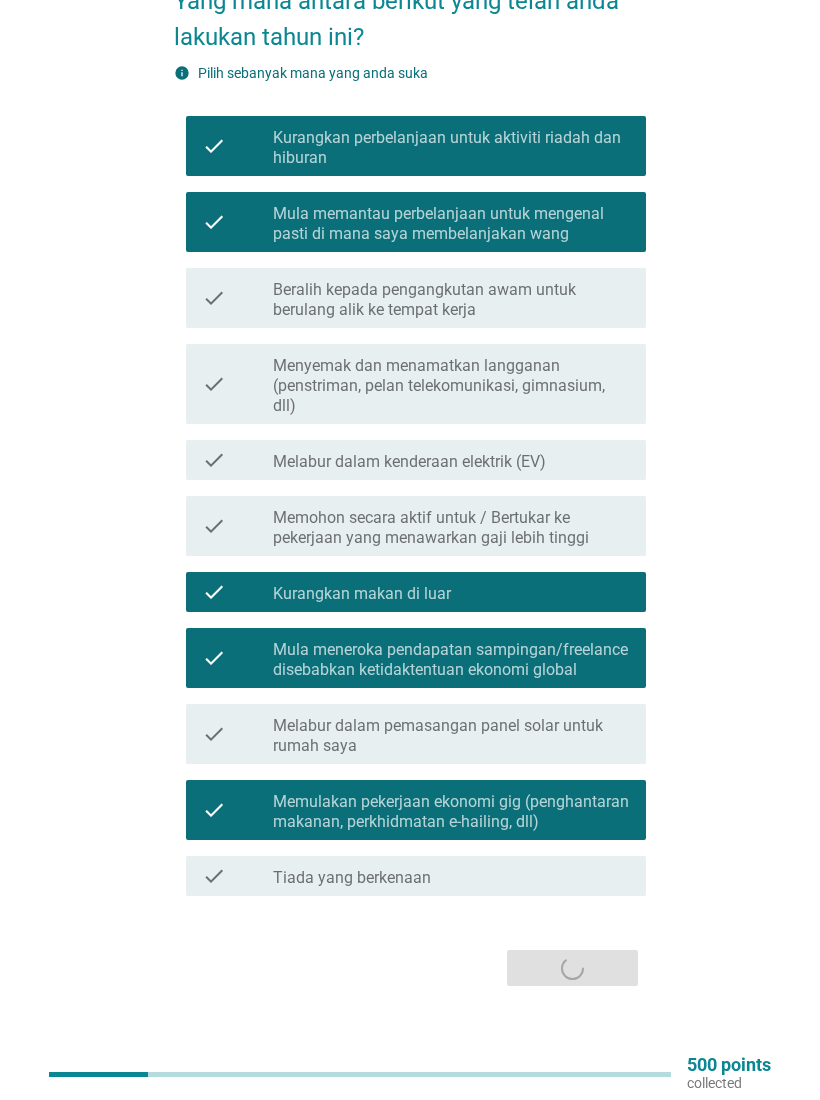 scroll, scrollTop: 0, scrollLeft: 0, axis: both 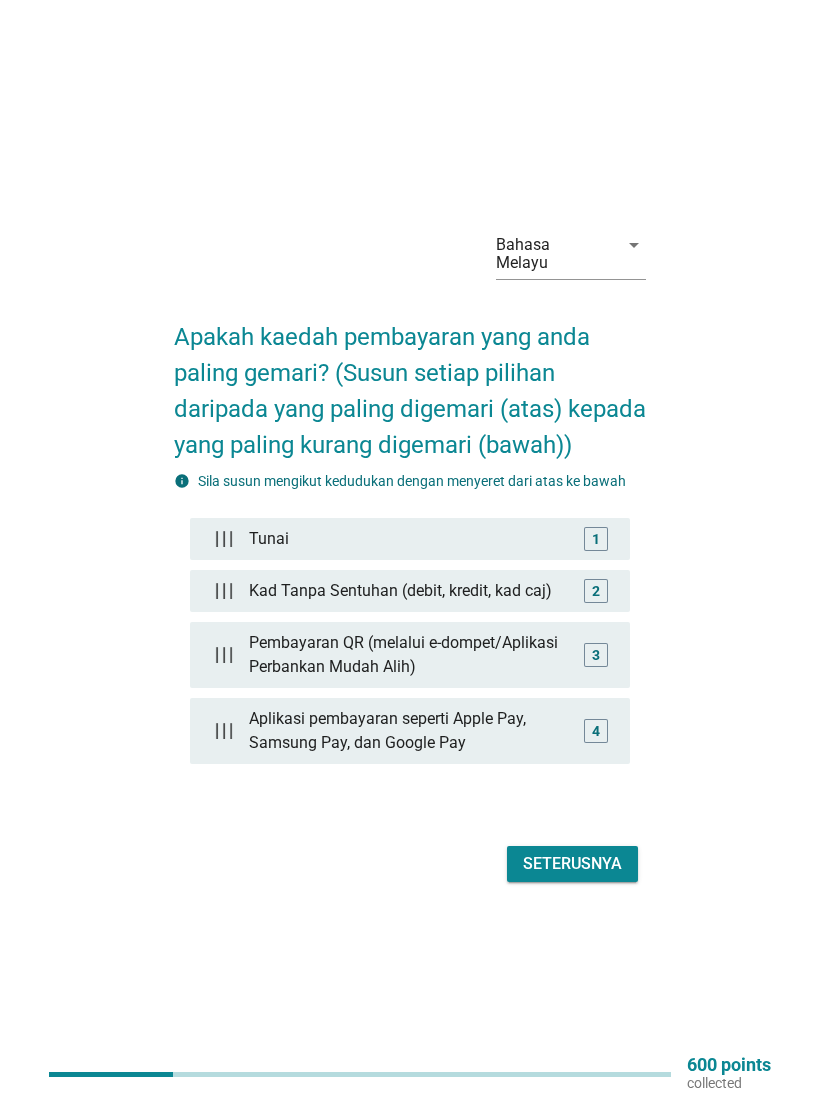 click on "1" at bounding box center [596, 538] 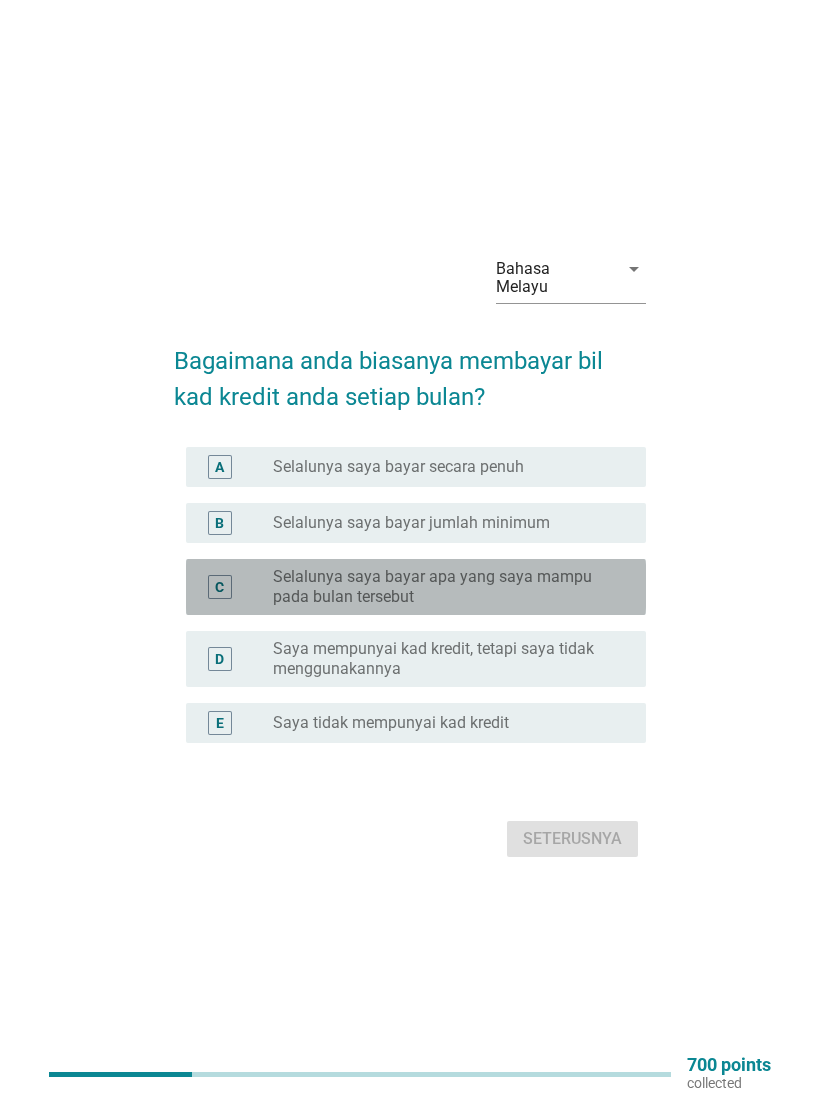 click on "Selalunya saya bayar apa yang saya mampu pada bulan tersebut" at bounding box center (443, 587) 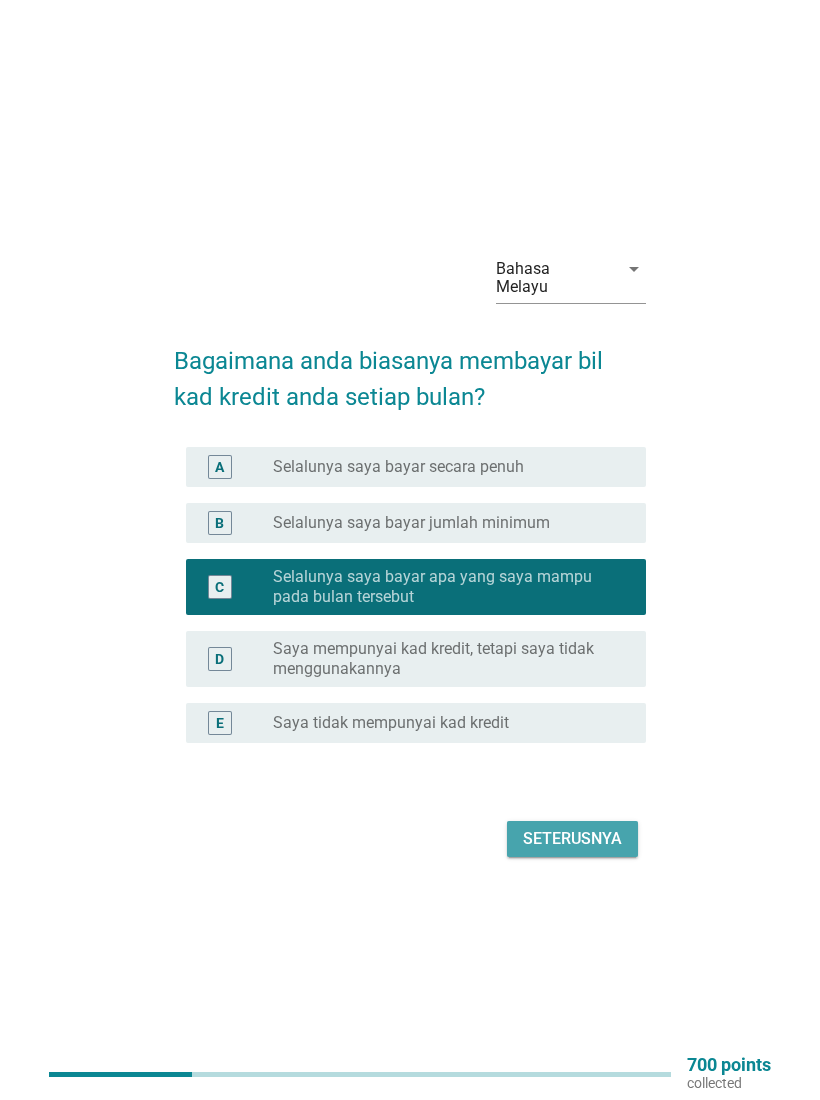 click on "Seterusnya" at bounding box center (572, 839) 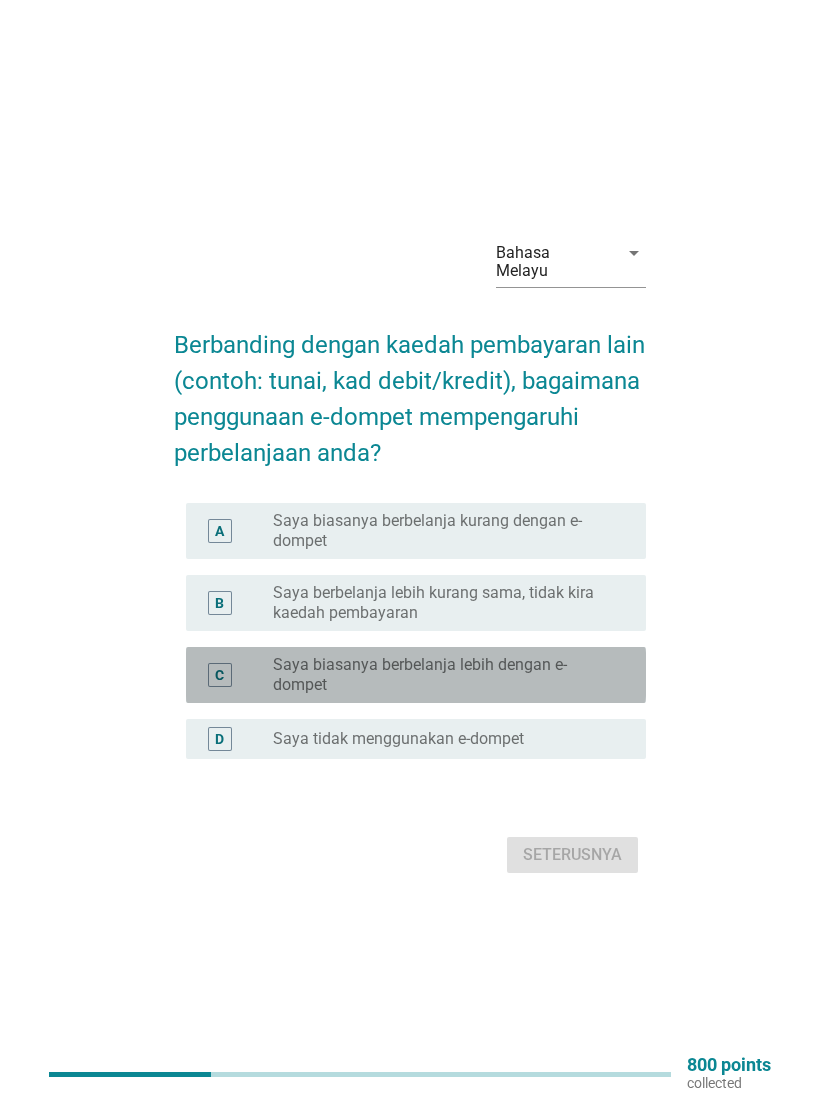 click on "Saya biasanya berbelanja lebih dengan e-dompet" at bounding box center [443, 675] 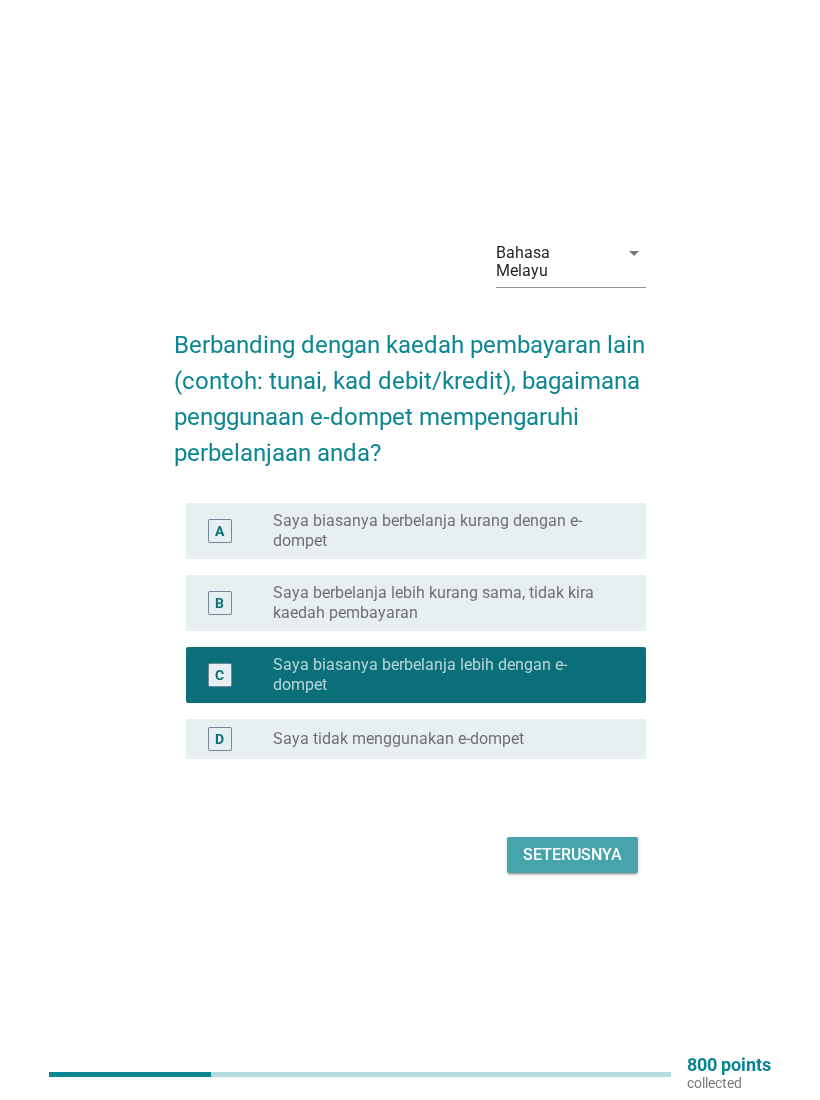 click on "Seterusnya" at bounding box center [572, 855] 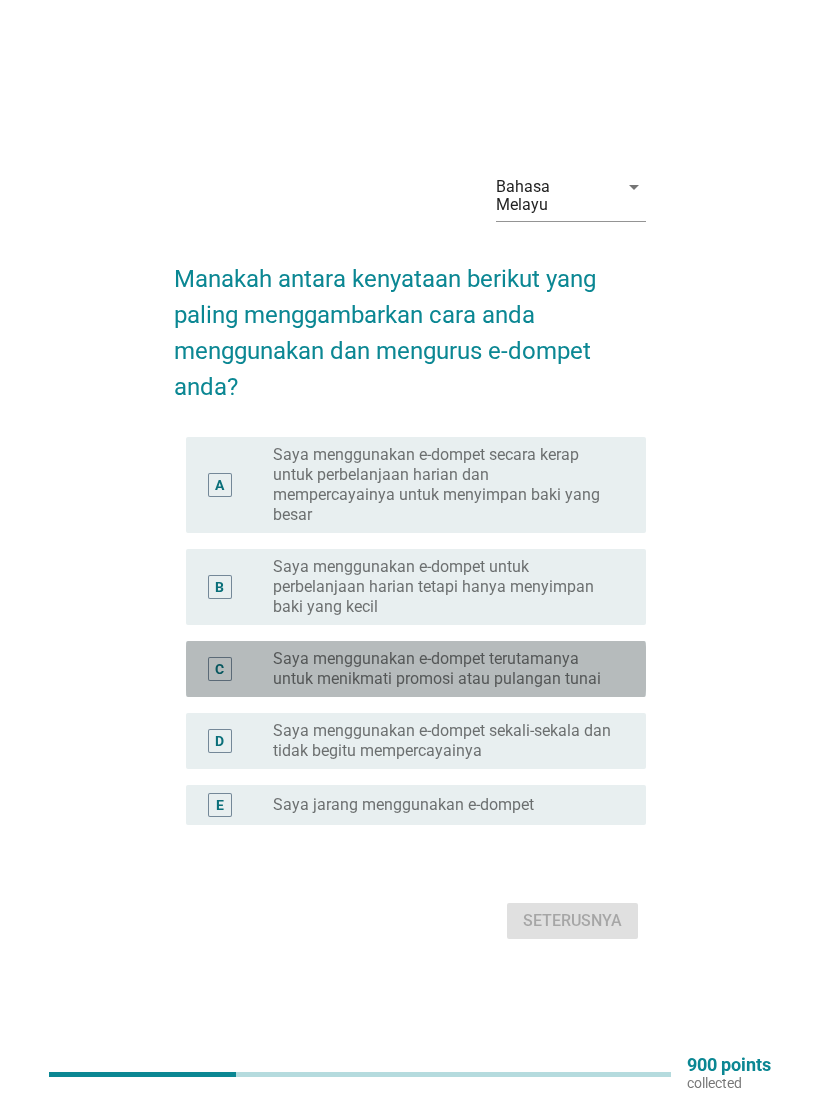 click on "Saya menggunakan e-dompet terutamanya untuk menikmati promosi atau pulangan tunai" at bounding box center [443, 669] 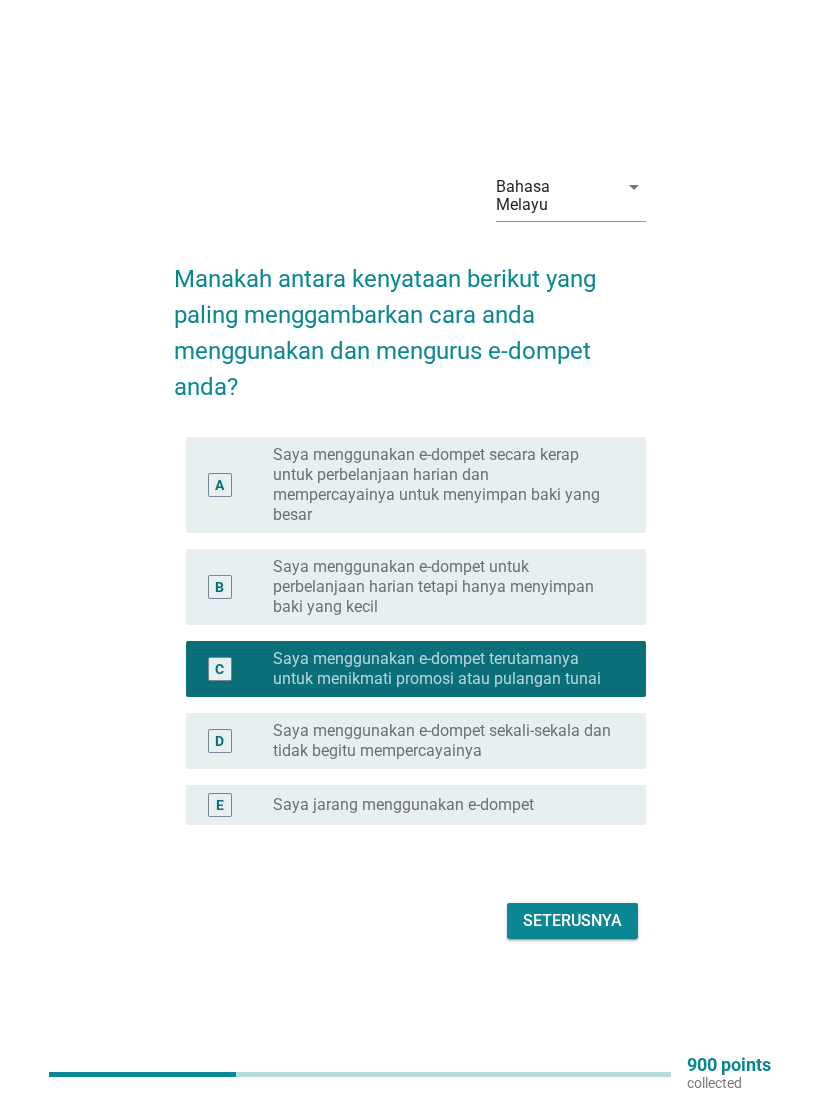 click on "Saya menggunakan e-dompet untuk perbelanjaan harian tetapi hanya menyimpan baki yang kecil" at bounding box center (443, 587) 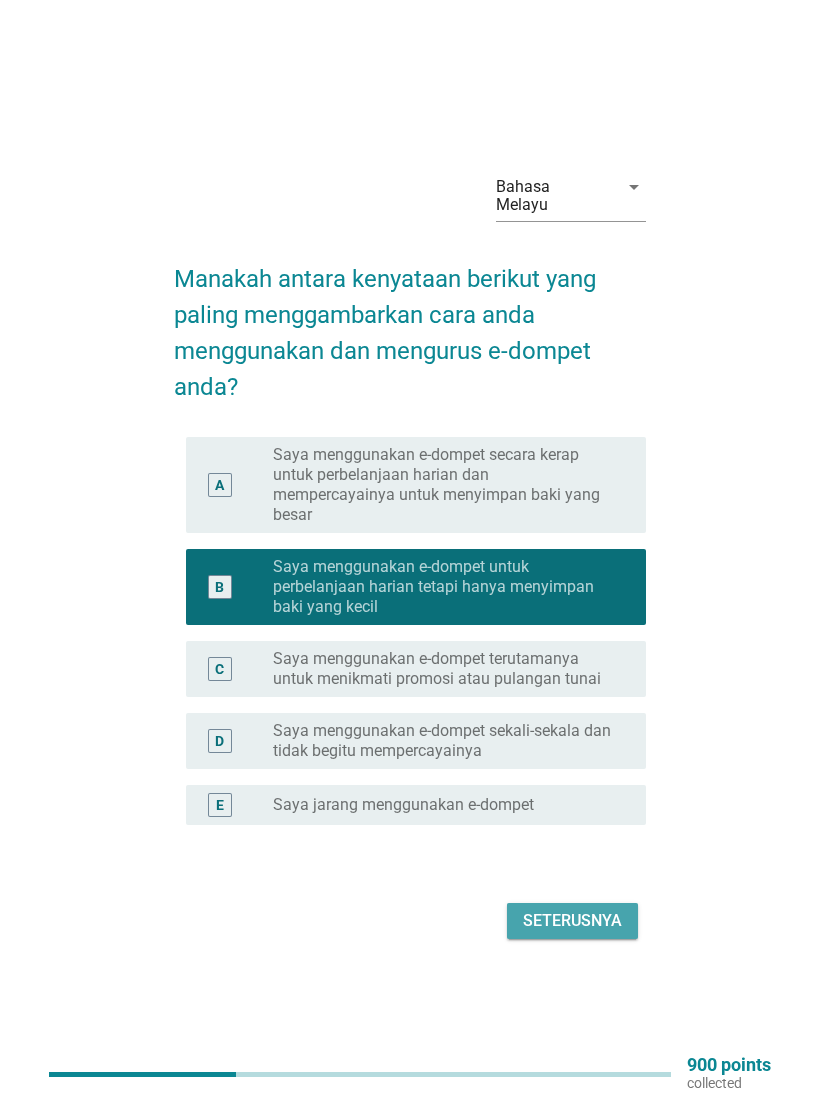 click on "Seterusnya" at bounding box center (572, 921) 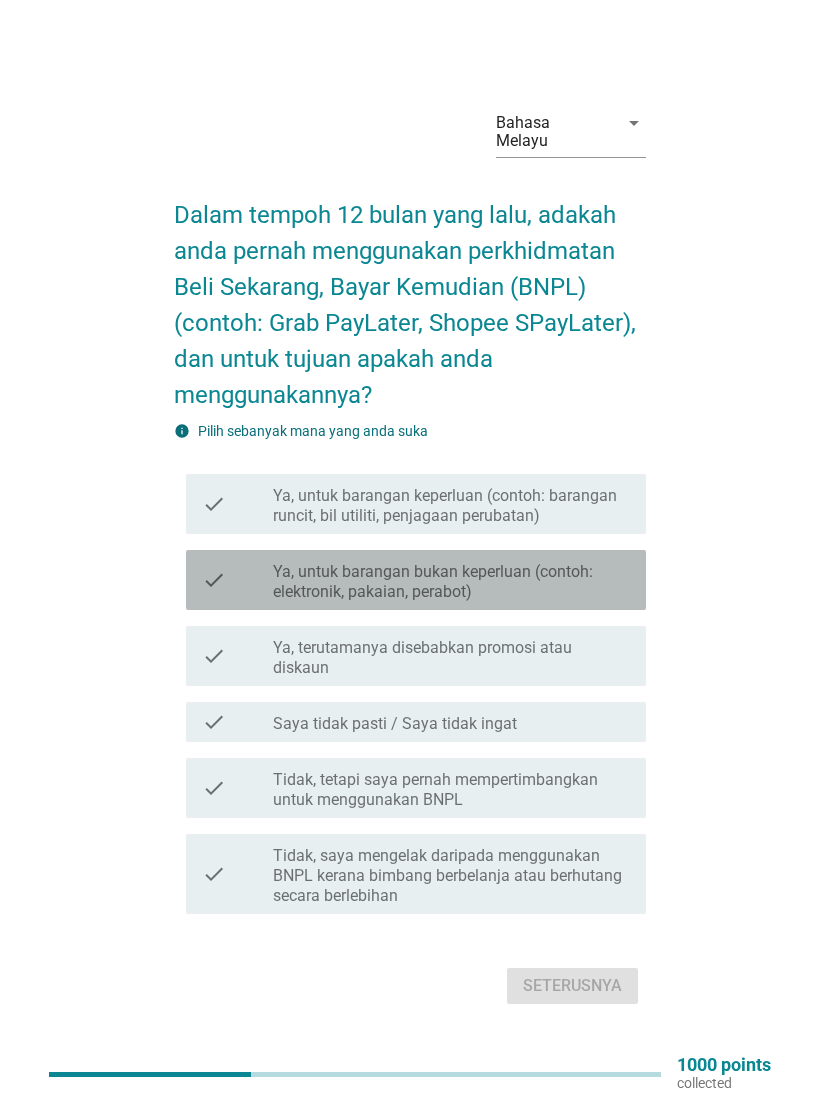 click on "Ya, untuk barangan bukan keperluan (contoh: elektronik, pakaian, perabot)" at bounding box center [451, 582] 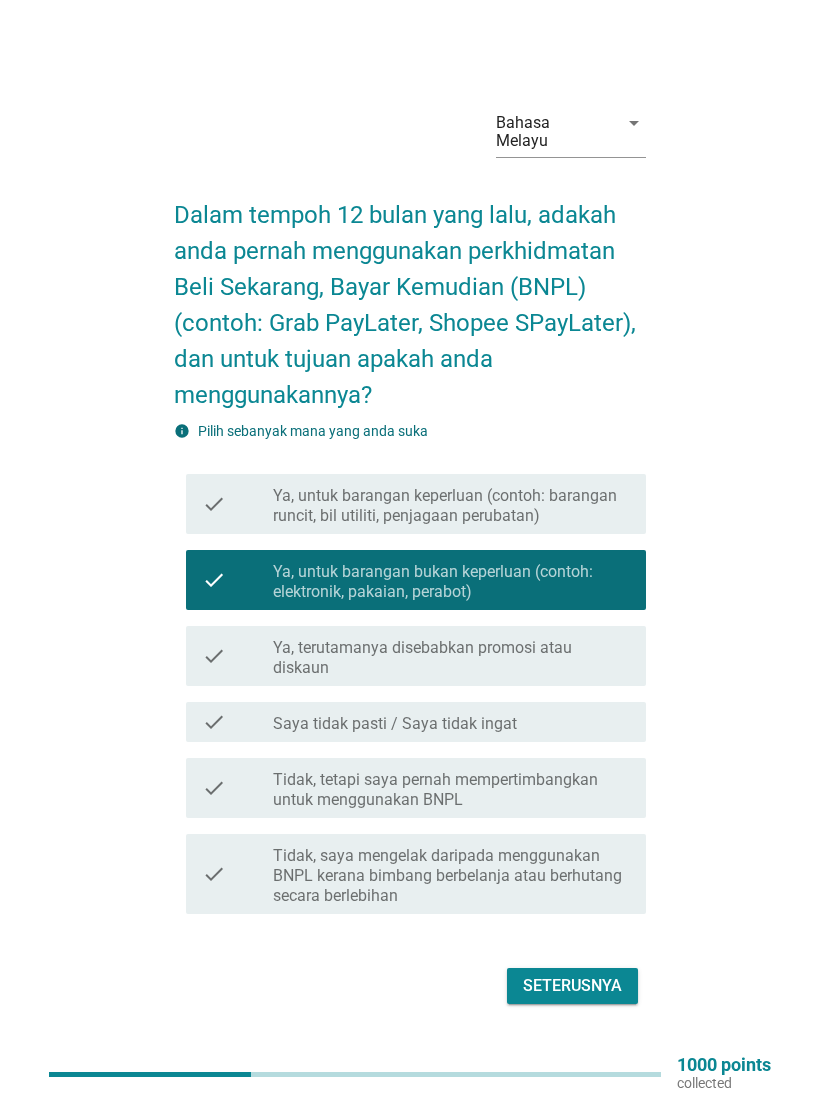 click on "Seterusnya" at bounding box center [572, 986] 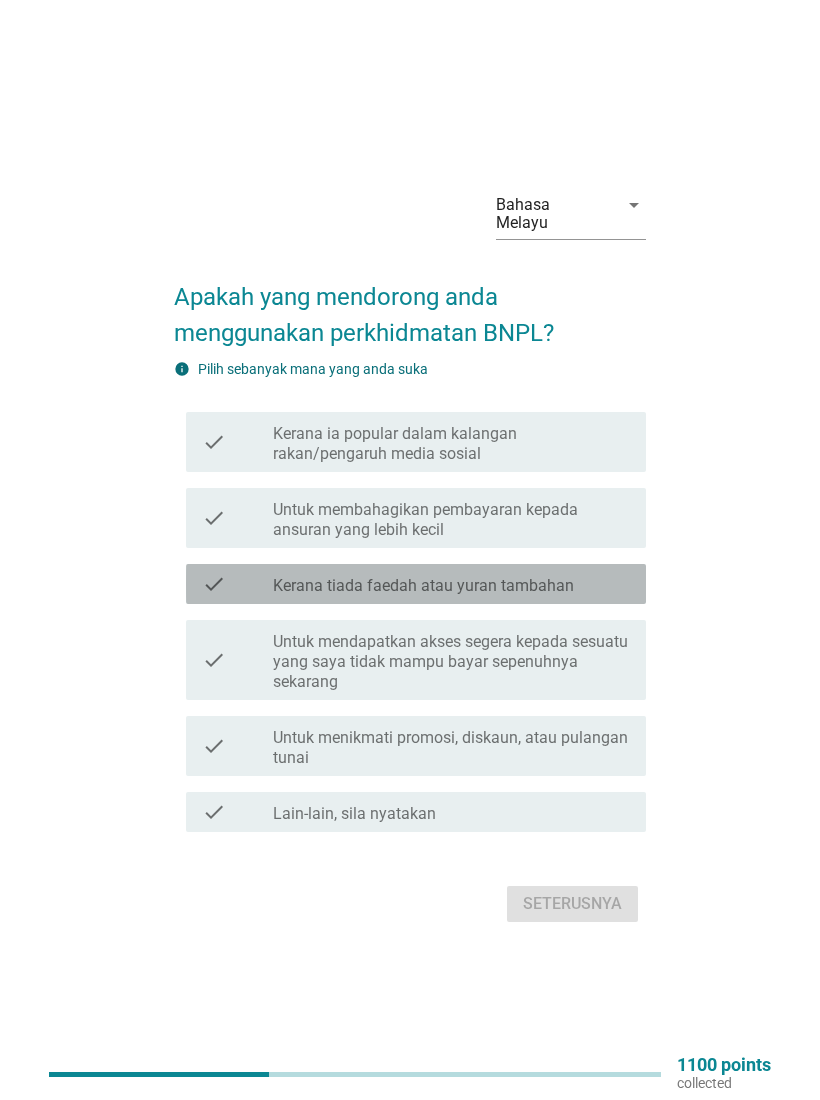 click on "Kerana tiada faedah atau yuran tambahan" at bounding box center [423, 586] 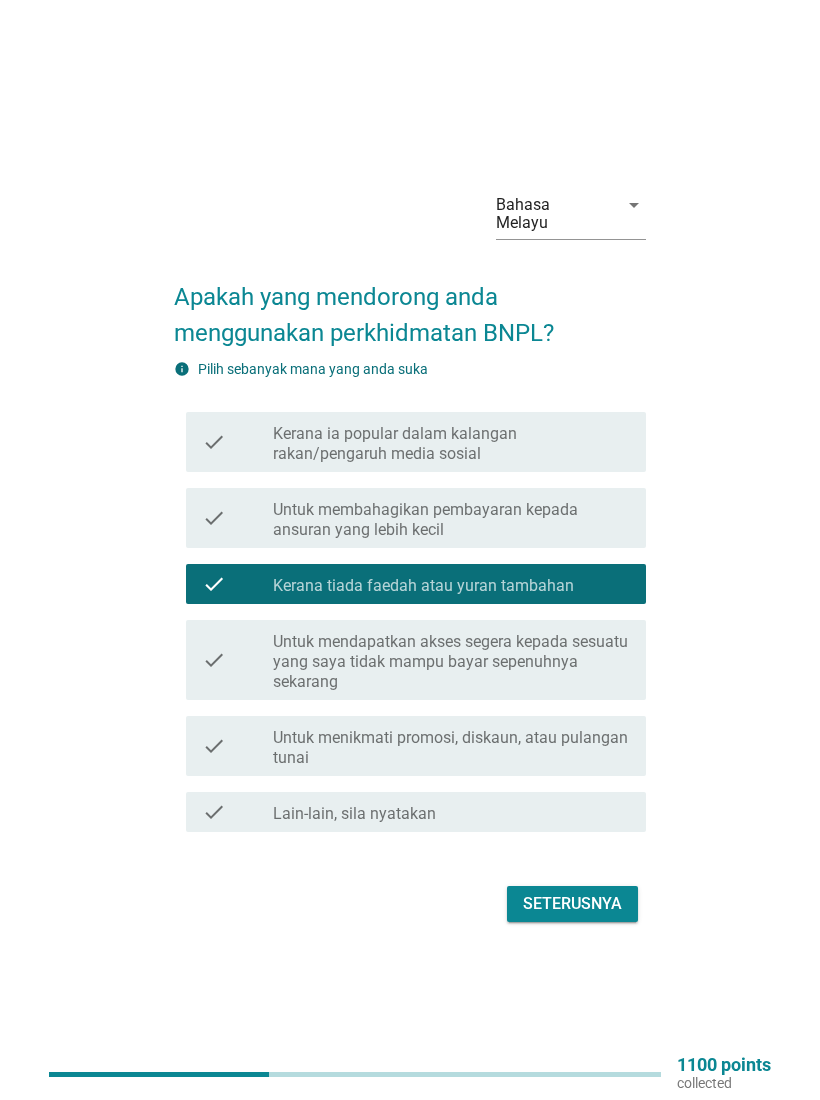 click on "Bahasa Melayu arrow_drop_down   Apakah yang mendorong anda menggunakan perkhidmatan BNPL?     info   Pilih sebanyak mana yang anda suka   check     check_box_outline_blank Kerana ia popular dalam kalangan rakan/pengaruh media sosial   check     check_box_outline_blank Untuk membahagikan pembayaran kepada ansuran yang lebih kecil   check     check_box Kerana tiada faedah atau yuran tambahan   check     check_box_outline_blank Untuk mendapatkan akses segera kepada sesuatu yang saya tidak mampu bayar sepenuhnya sekarang   check     check_box_outline_blank Untuk menikmati promosi, diskaun, atau pulangan tunai   check     check_box_outline_blank Lain-lain, sila nyatakan       Seterusnya" at bounding box center [410, 550] 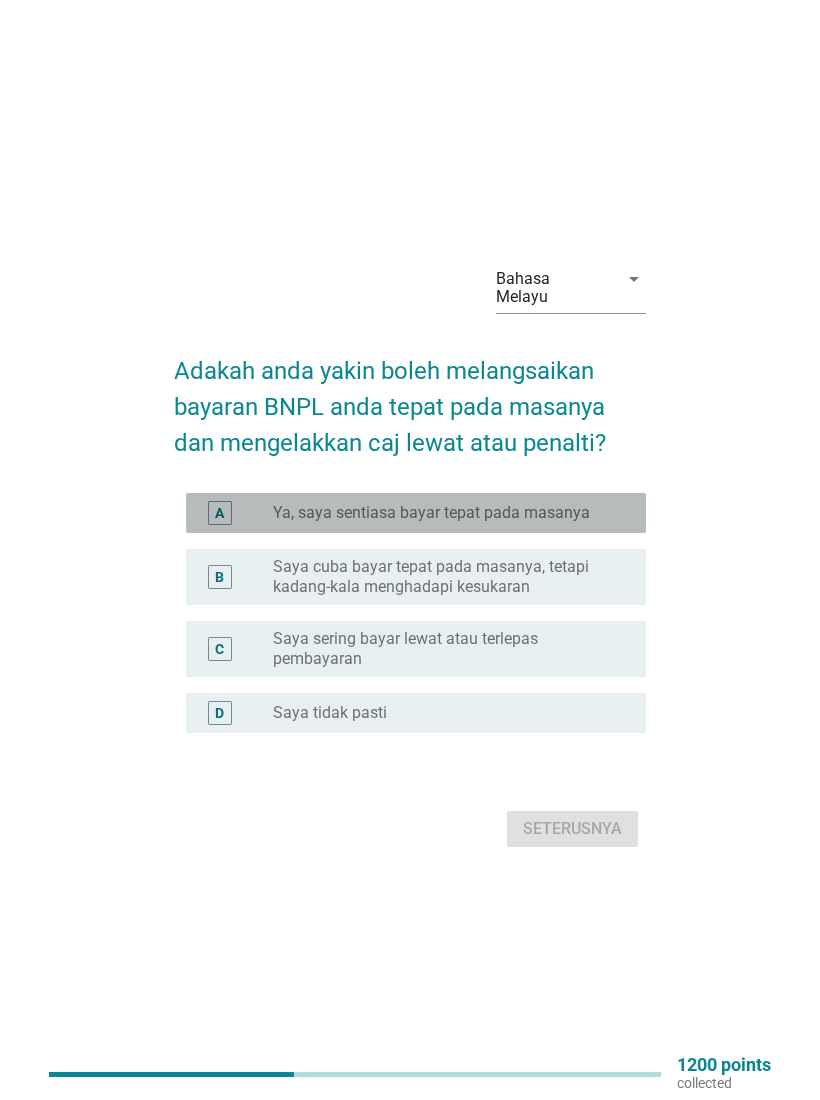click on "radio_button_unchecked Ya, saya sentiasa bayar tepat pada masanya" at bounding box center (443, 513) 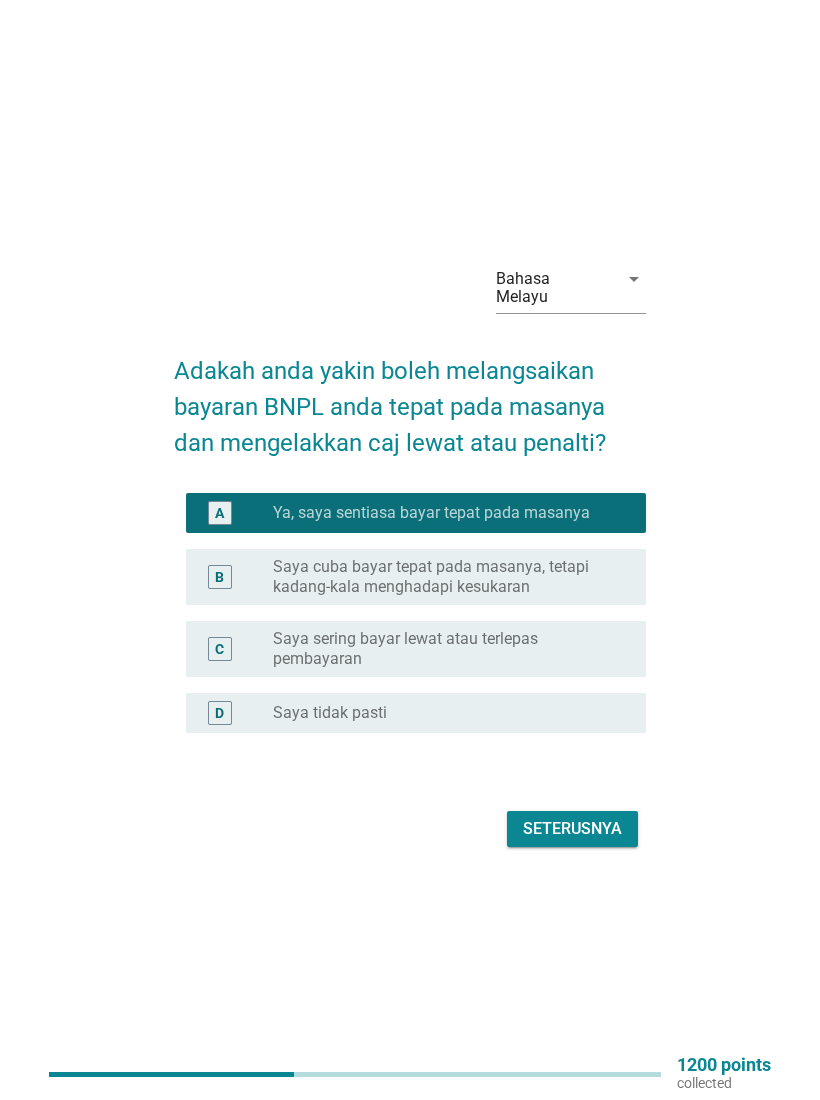 click on "Seterusnya" at bounding box center [572, 829] 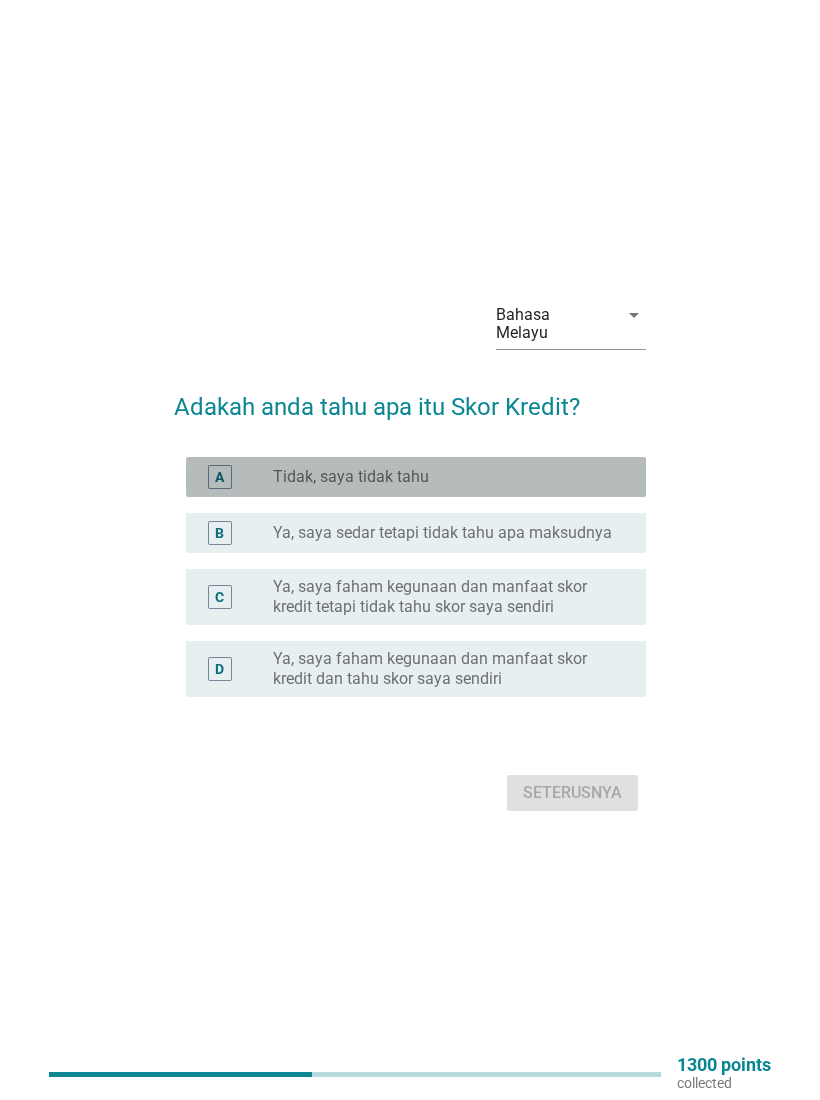click on "radio_button_unchecked Tidak, saya tidak tahu" at bounding box center [443, 477] 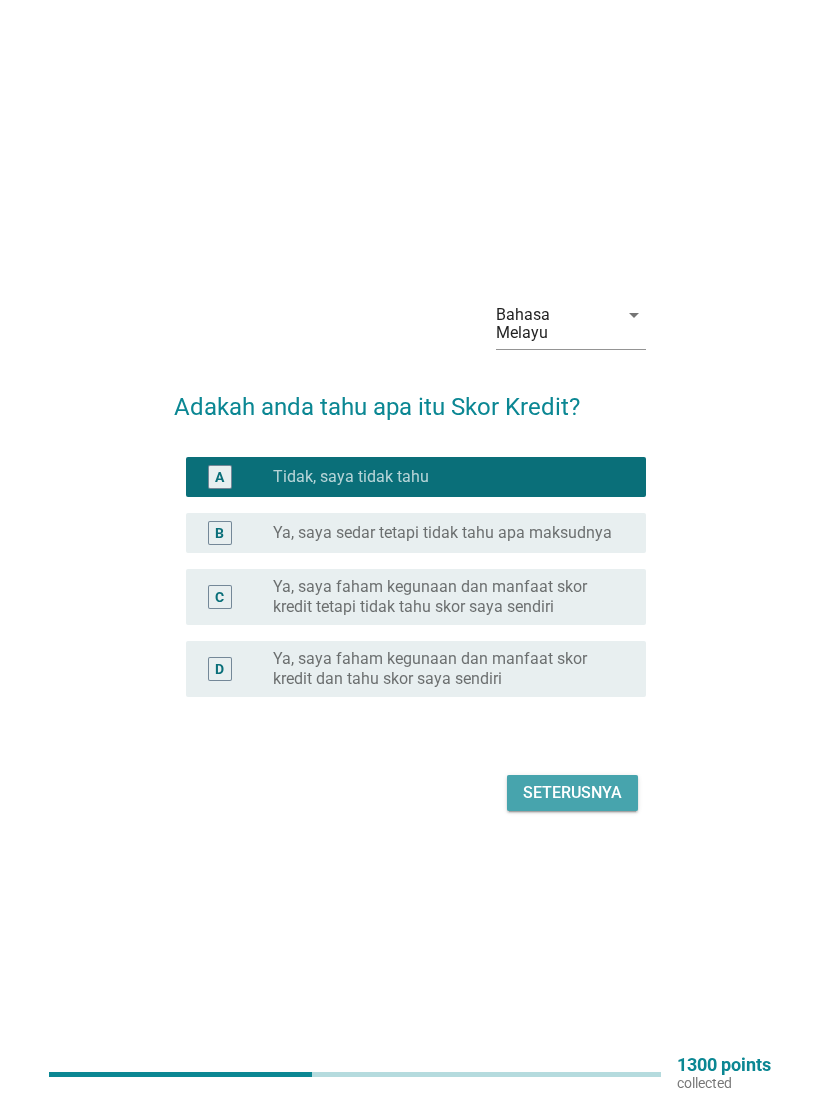 click on "Seterusnya" at bounding box center [572, 793] 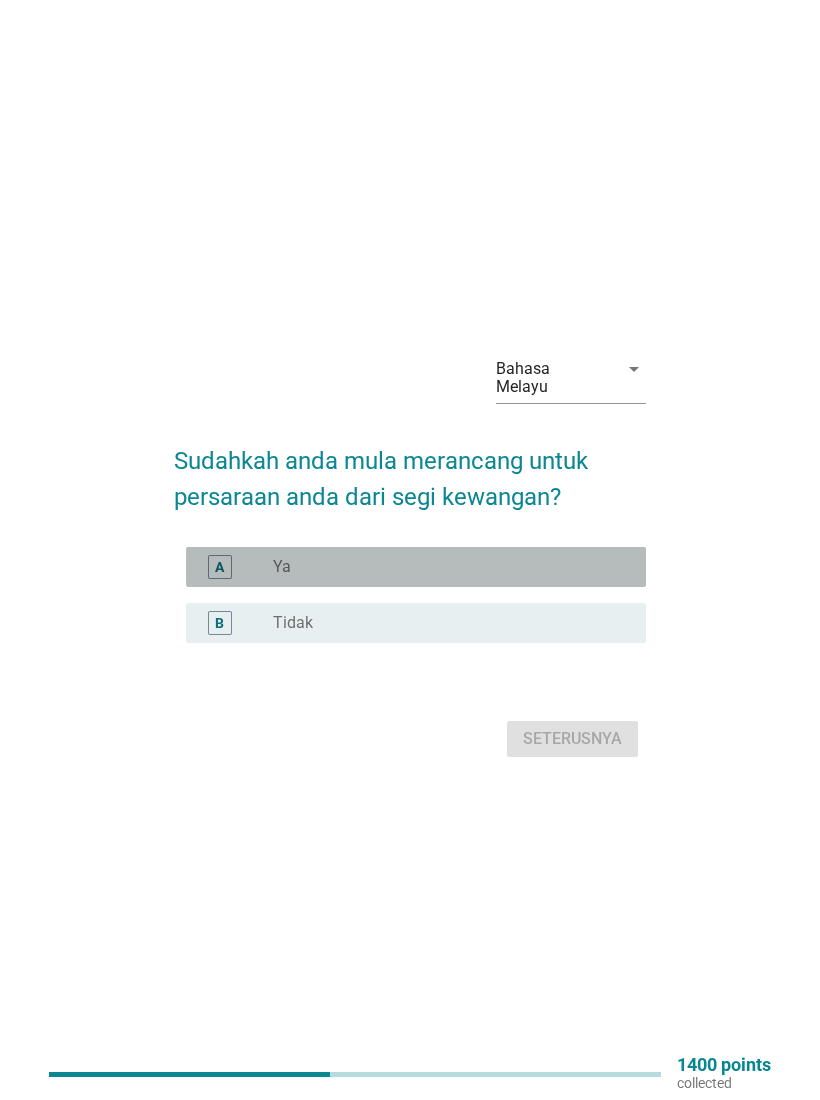 click on "radio_button_unchecked Ya" at bounding box center [443, 567] 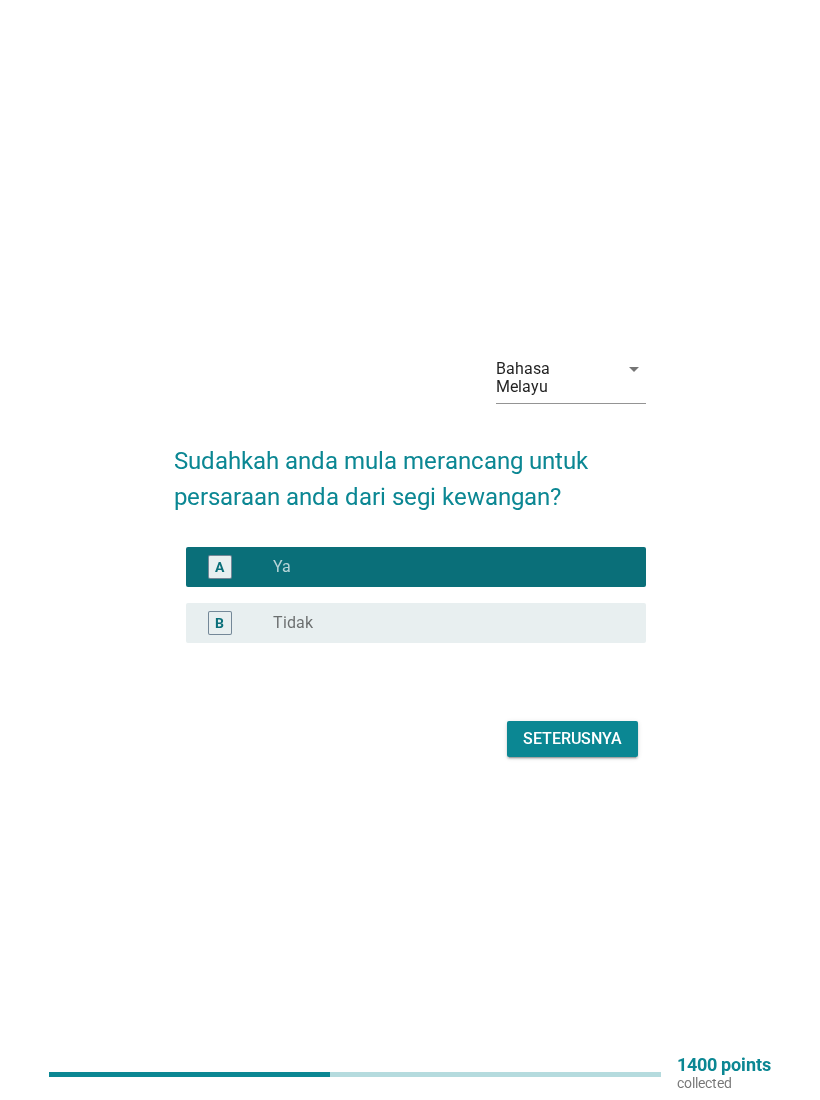 click on "Seterusnya" at bounding box center (572, 739) 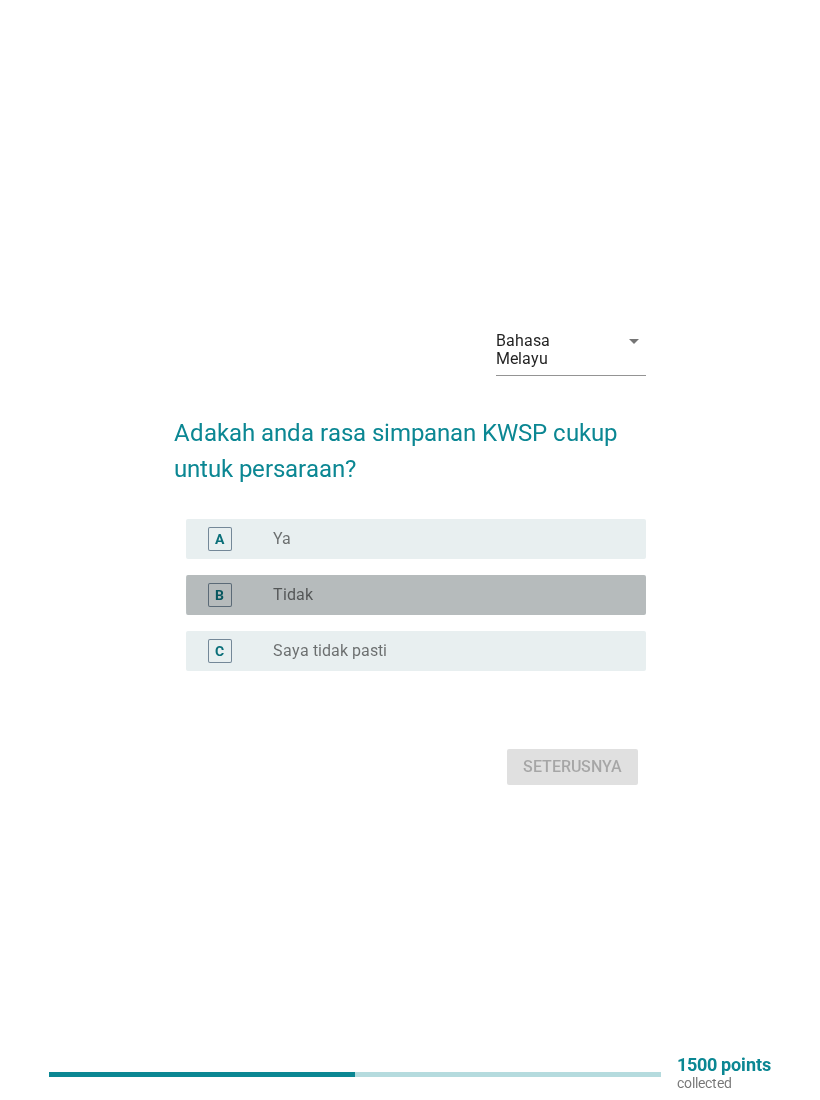 click on "radio_button_unchecked Tidak" at bounding box center [451, 595] 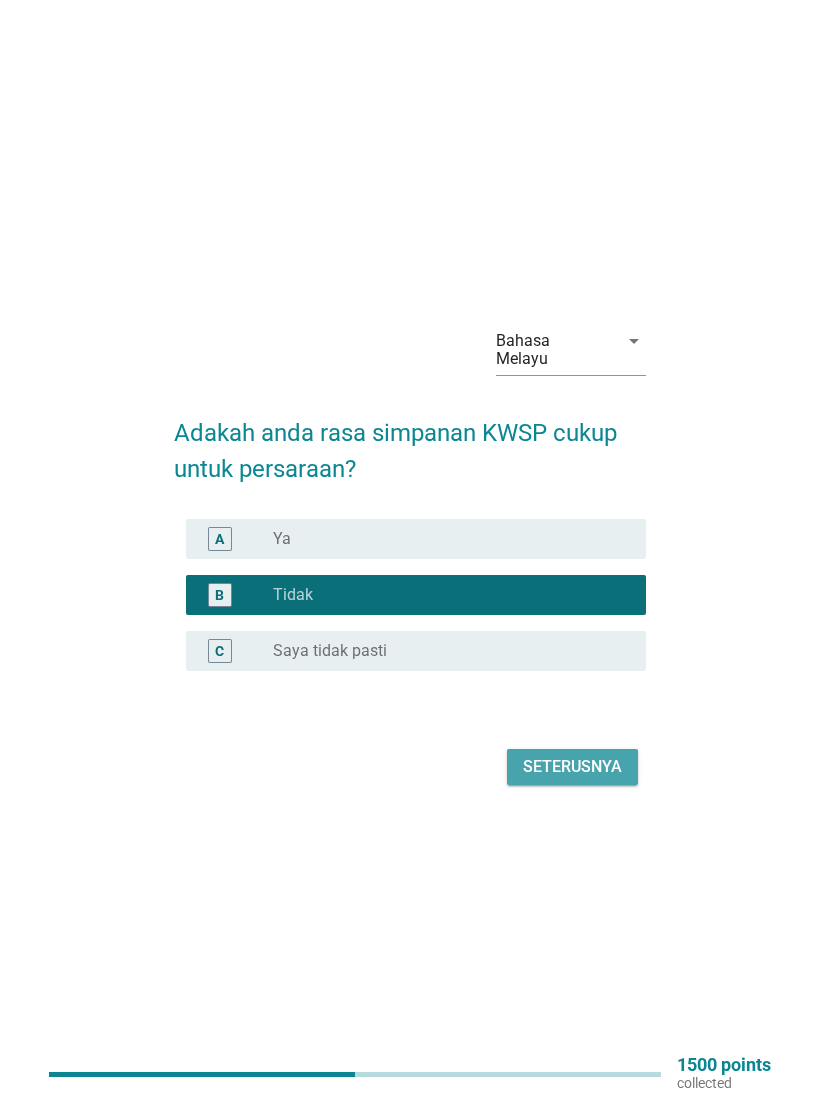 click on "Seterusnya" at bounding box center [572, 767] 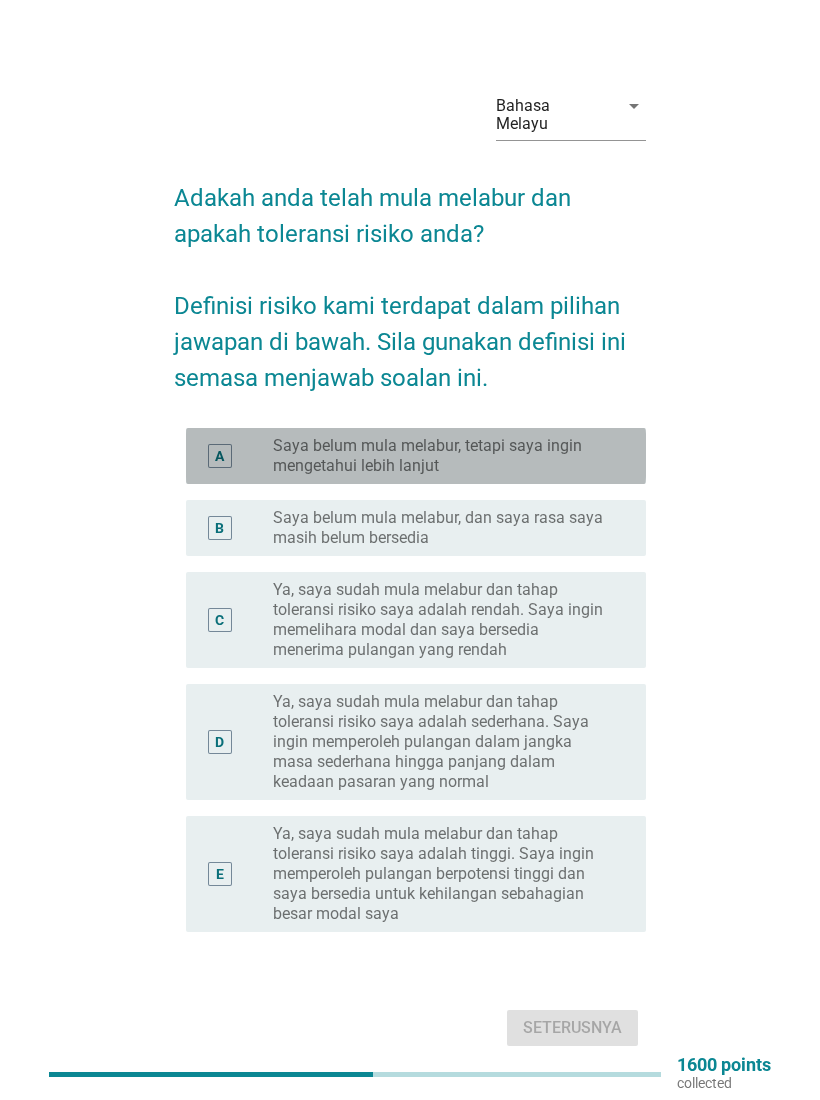 click on "Saya belum mula melabur, tetapi saya ingin mengetahui lebih lanjut" at bounding box center (443, 456) 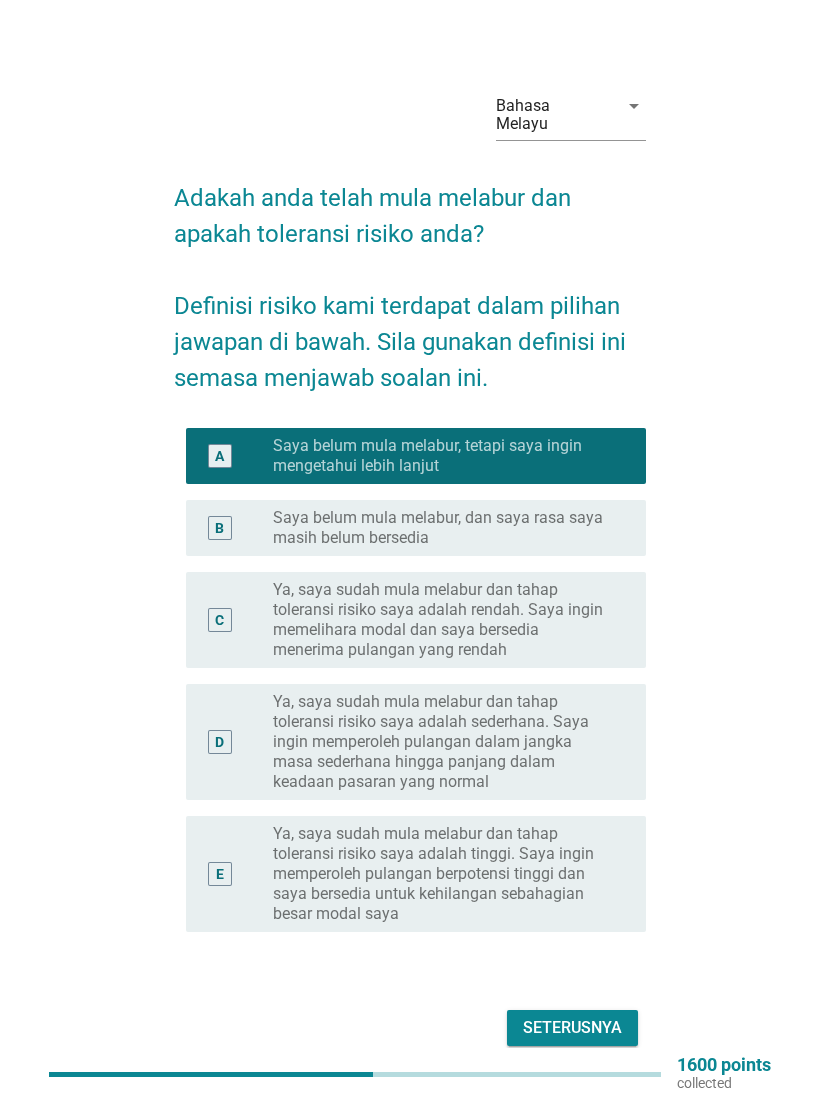 click on "Seterusnya" at bounding box center [572, 1028] 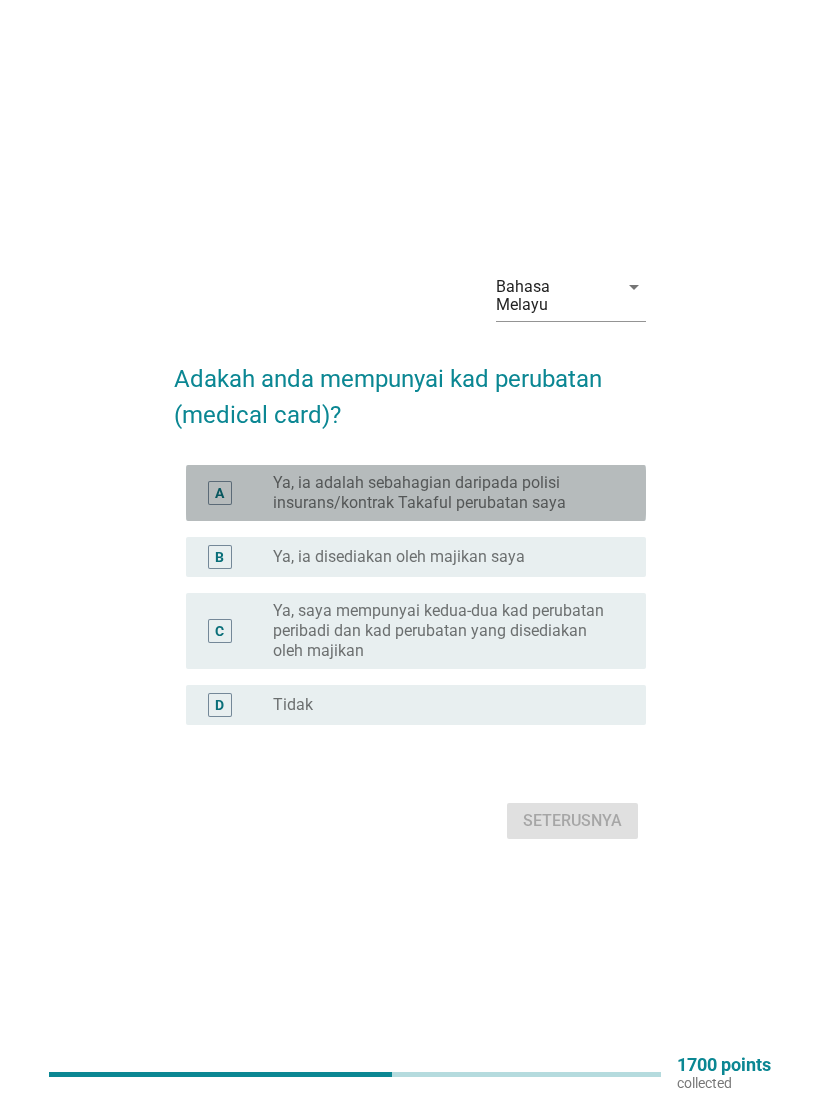 click on "Ya, ia adalah sebahagian daripada polisi insurans/kontrak Takaful perubatan saya" at bounding box center [443, 493] 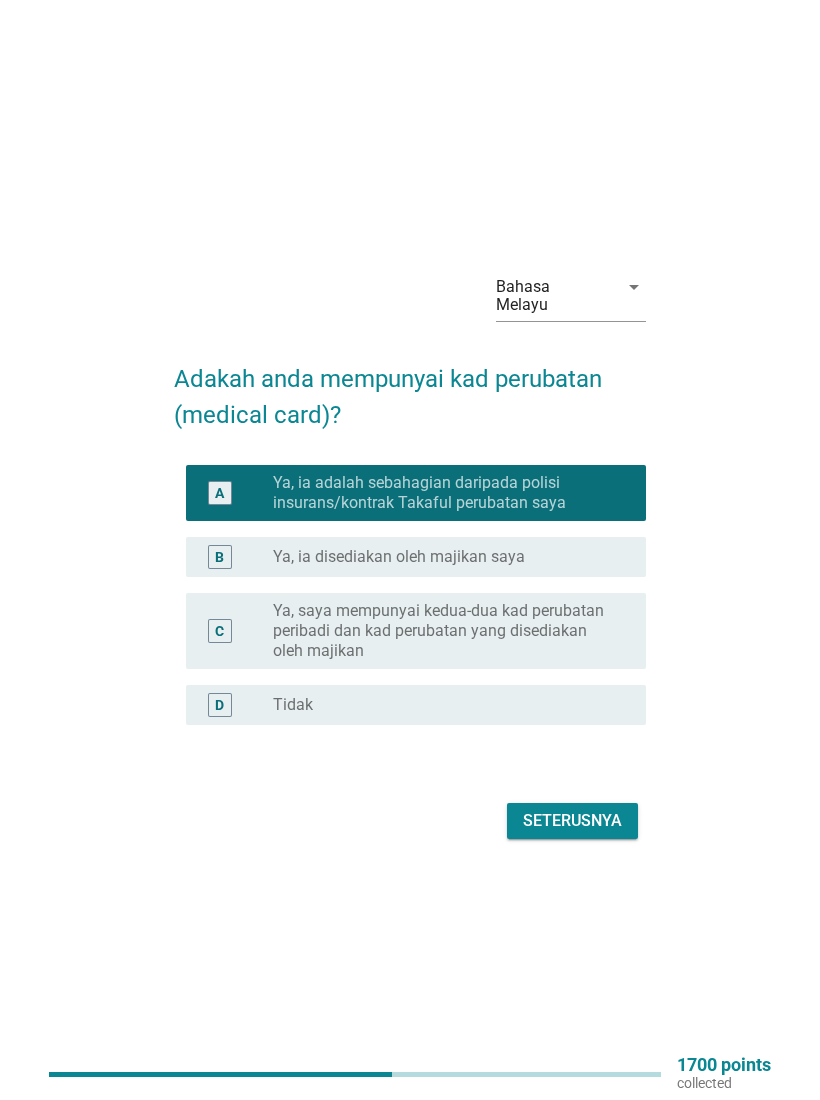click on "Seterusnya" at bounding box center [572, 821] 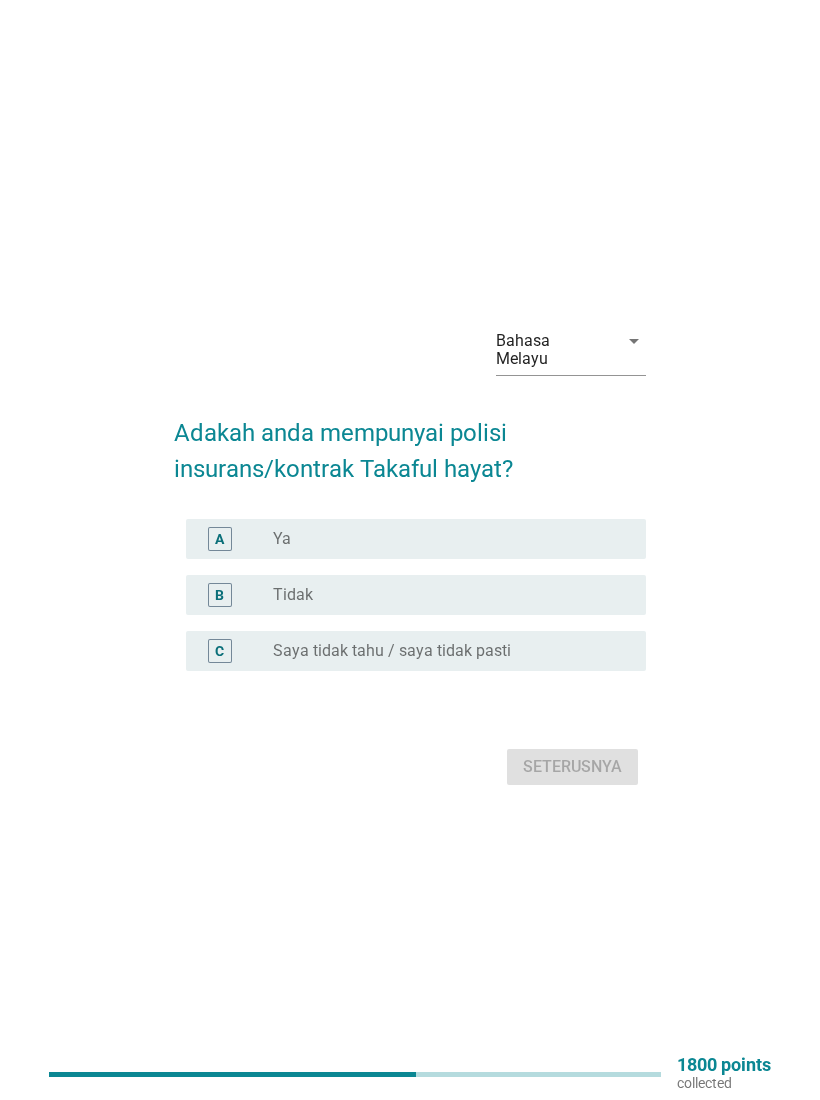click on "radio_button_unchecked Ya" at bounding box center [443, 539] 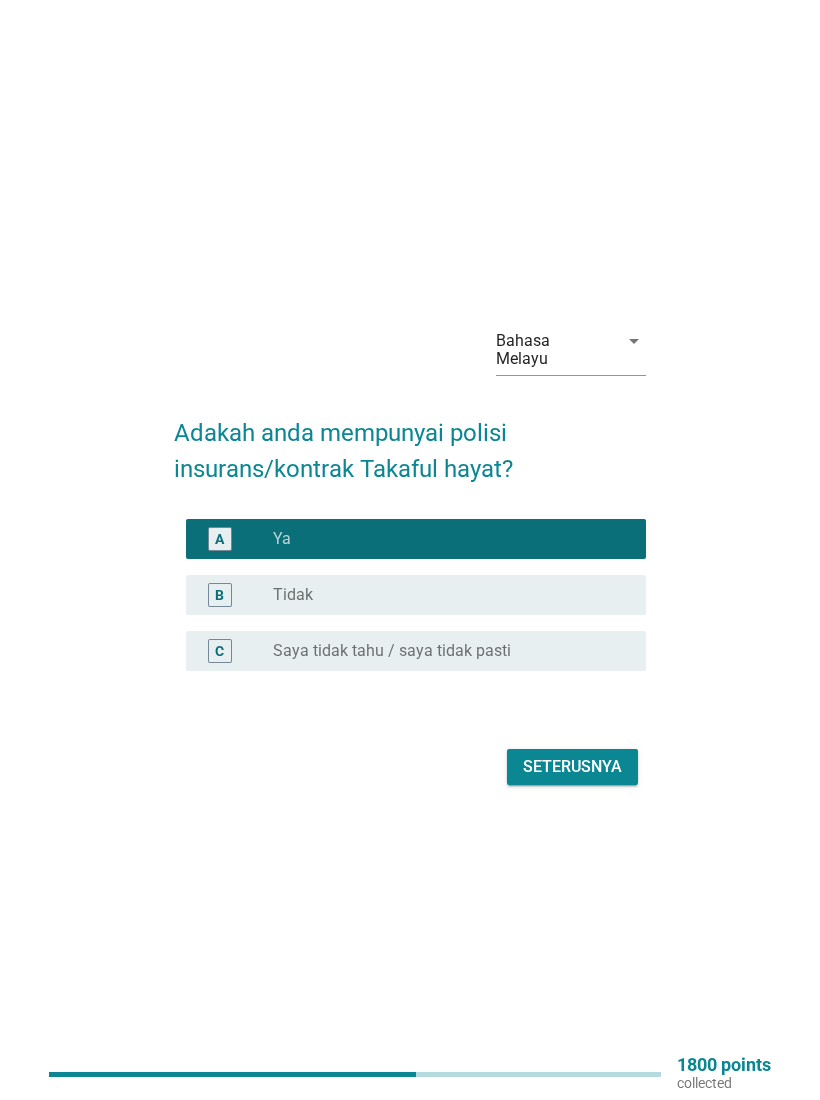 click on "Seterusnya" at bounding box center [572, 767] 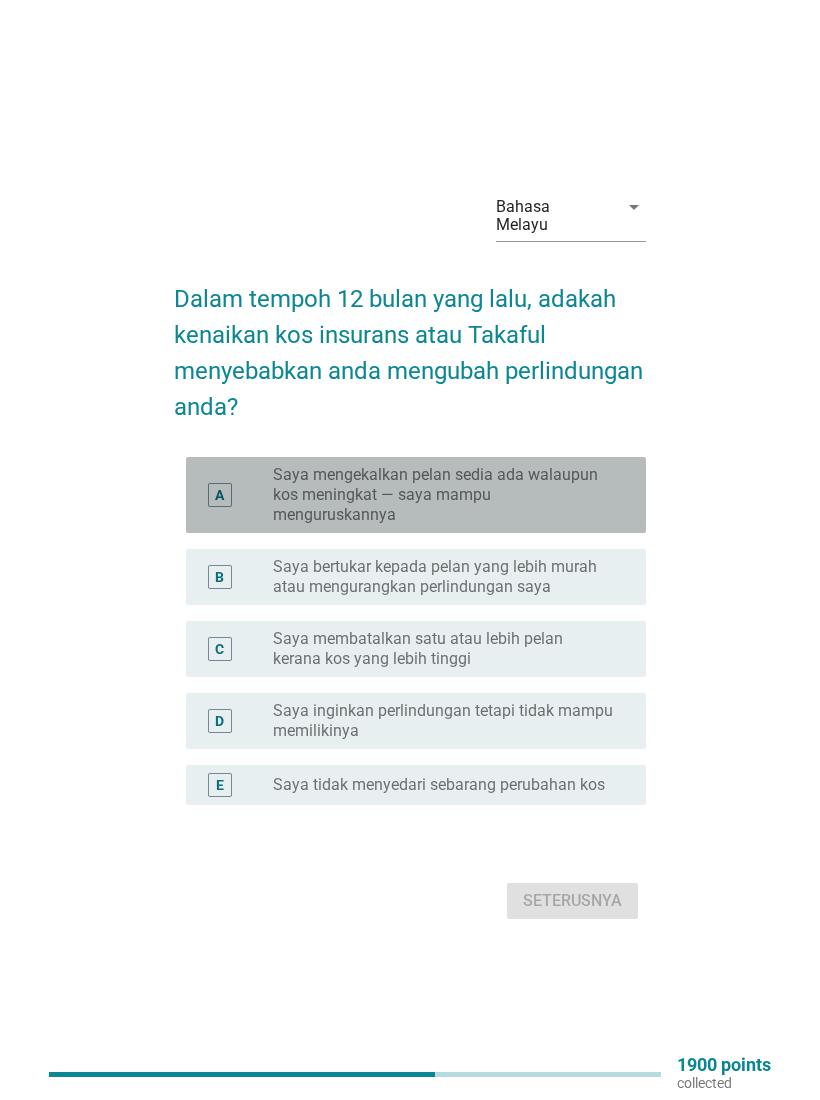 click on "Saya mengekalkan pelan sedia ada walaupun kos meningkat — saya mampu menguruskannya" at bounding box center (443, 495) 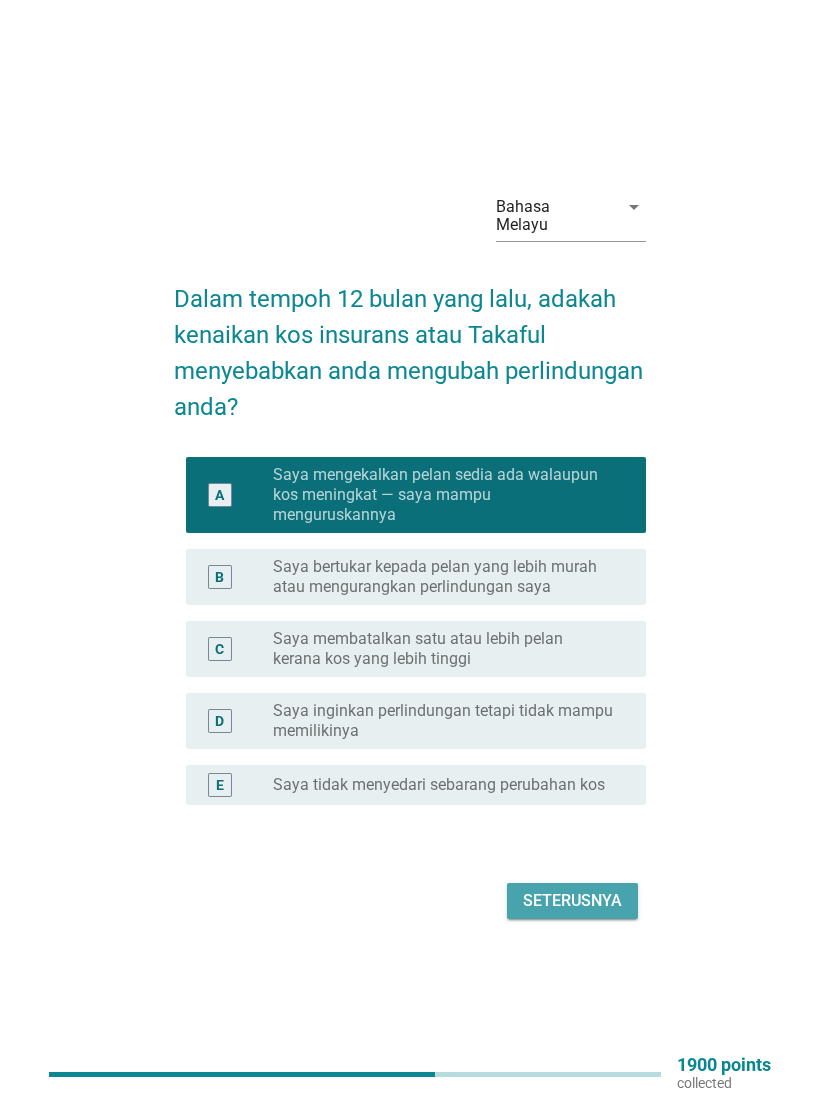 click on "Seterusnya" at bounding box center (572, 901) 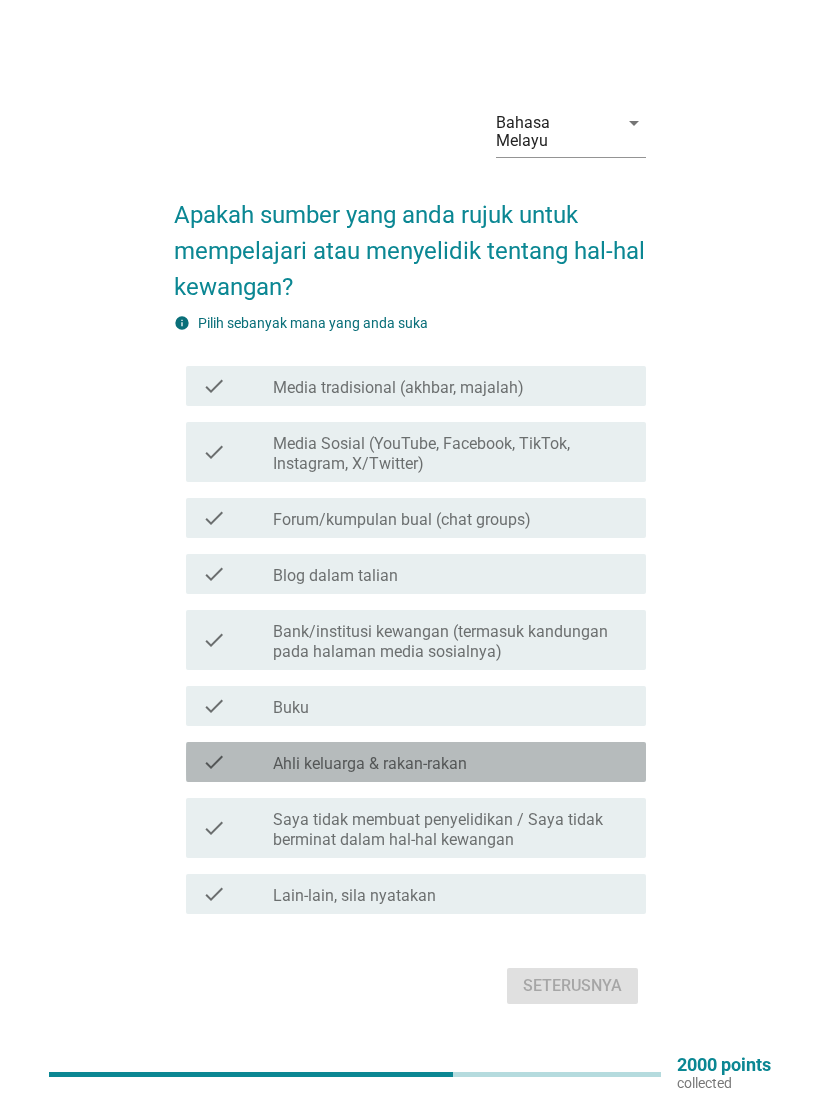 click on "check_box_outline_blank Ahli keluarga & rakan-rakan" at bounding box center [451, 762] 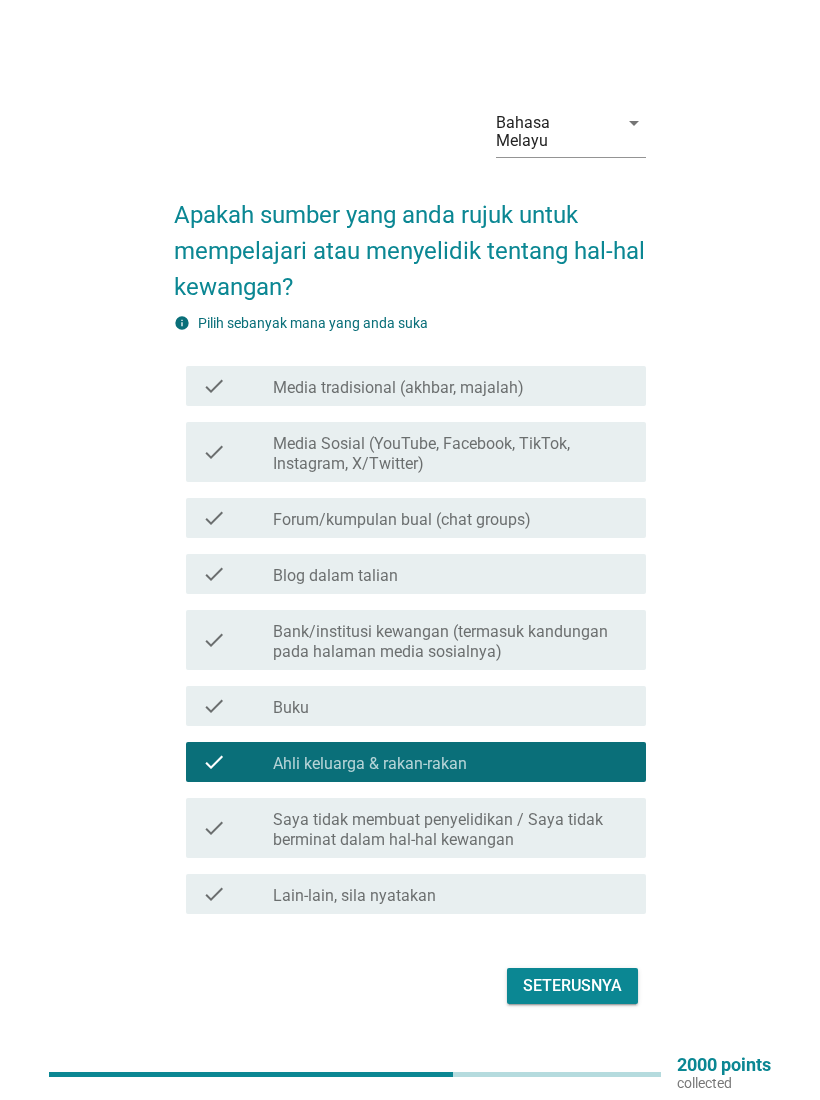 click on "Seterusnya" at bounding box center (572, 986) 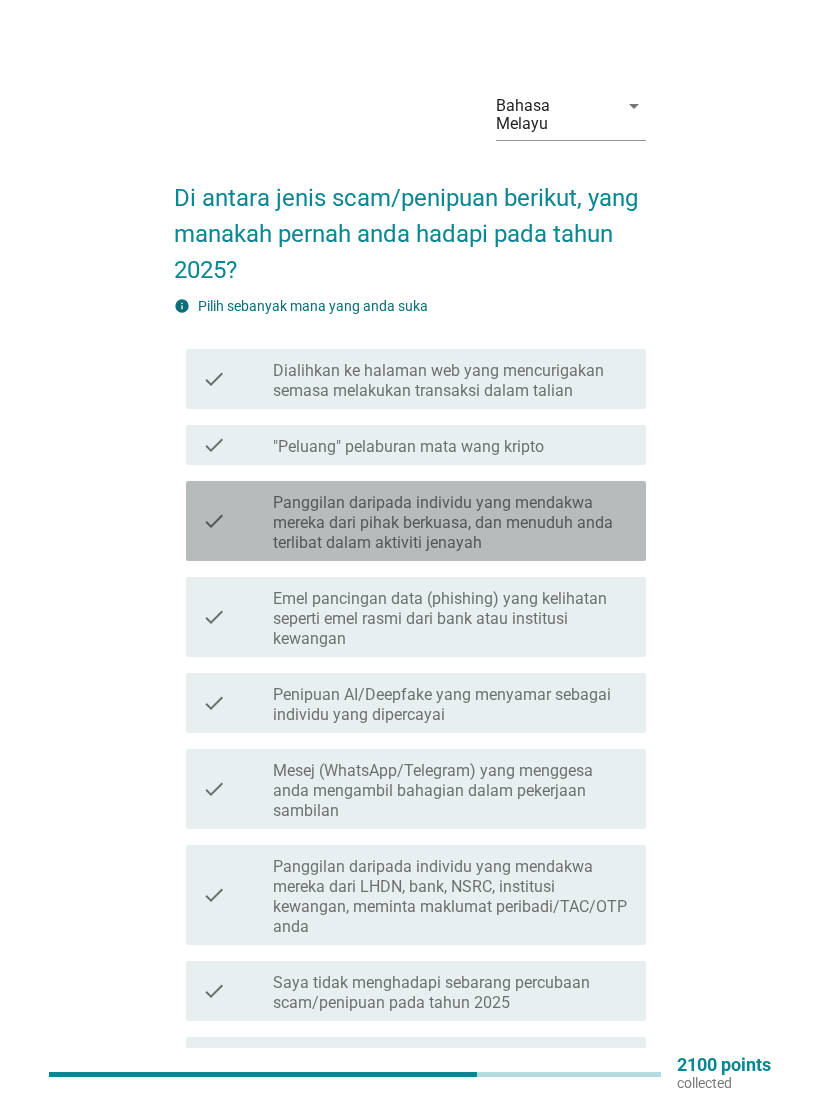 click on "Panggilan daripada individu yang mendakwa mereka dari pihak berkuasa, dan menuduh anda terlibat dalam aktiviti jenayah" at bounding box center (451, 523) 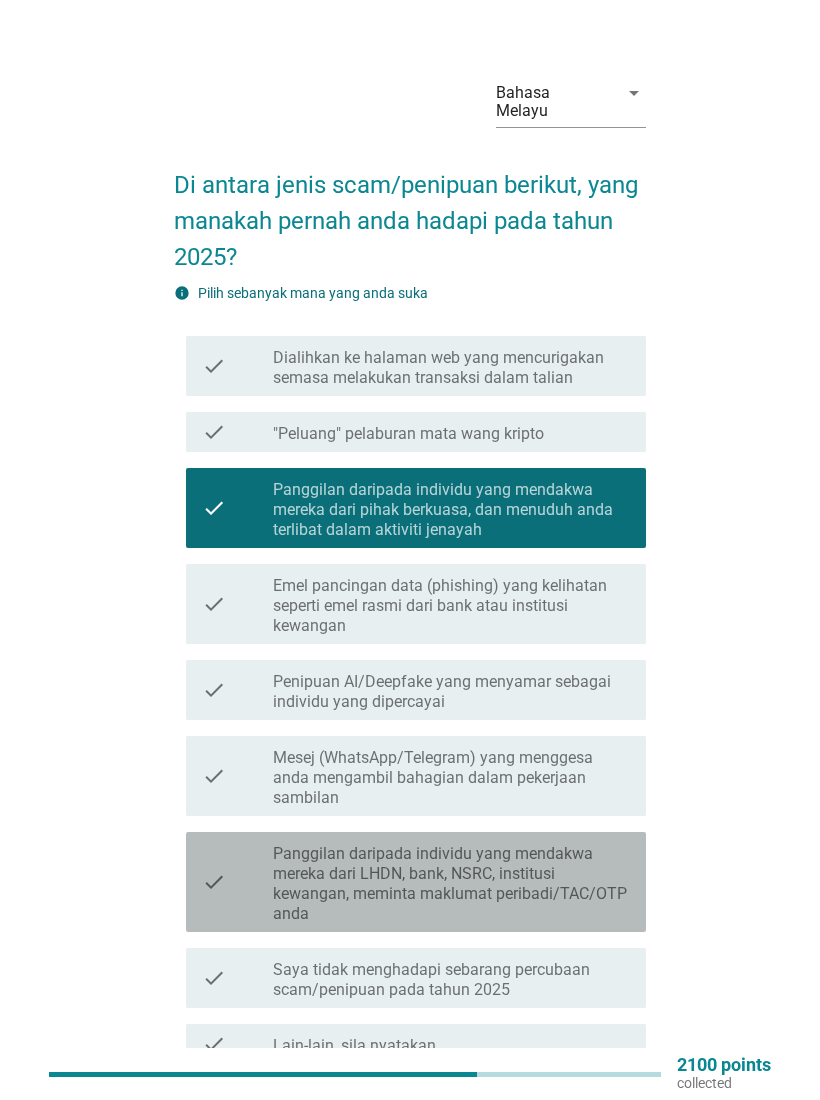 scroll, scrollTop: 181, scrollLeft: 0, axis: vertical 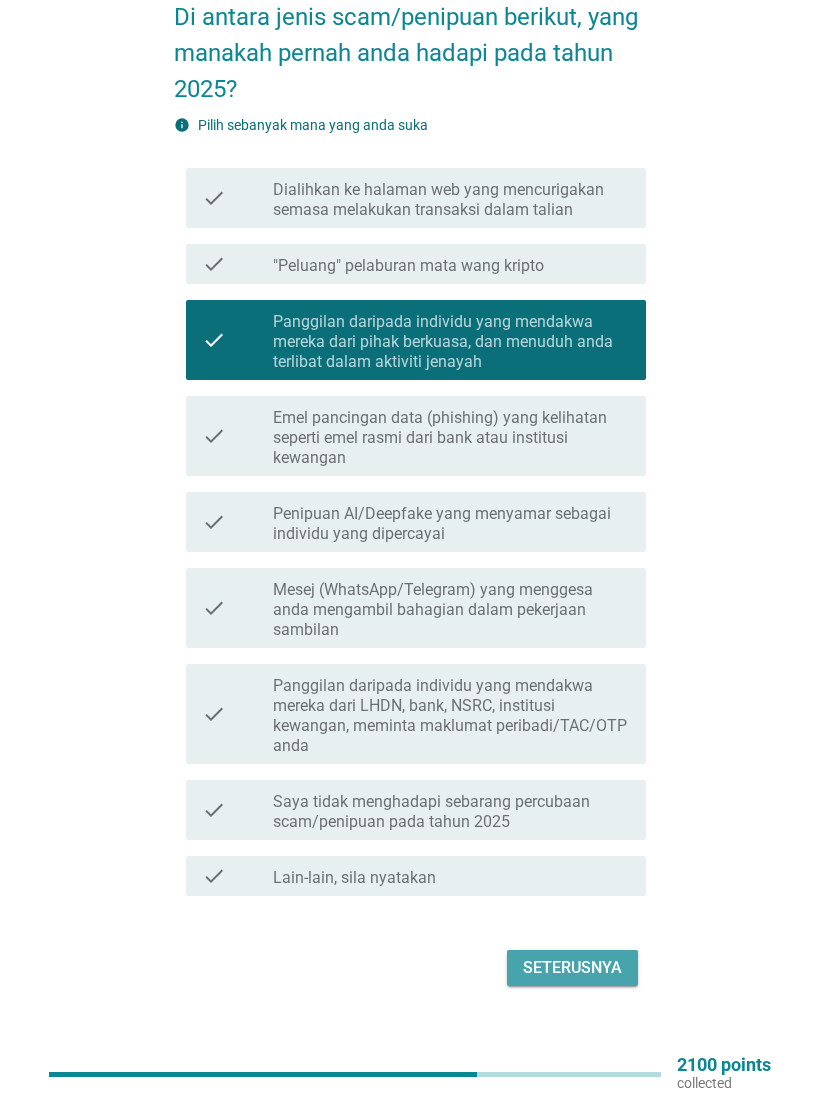 click on "Seterusnya" at bounding box center (572, 968) 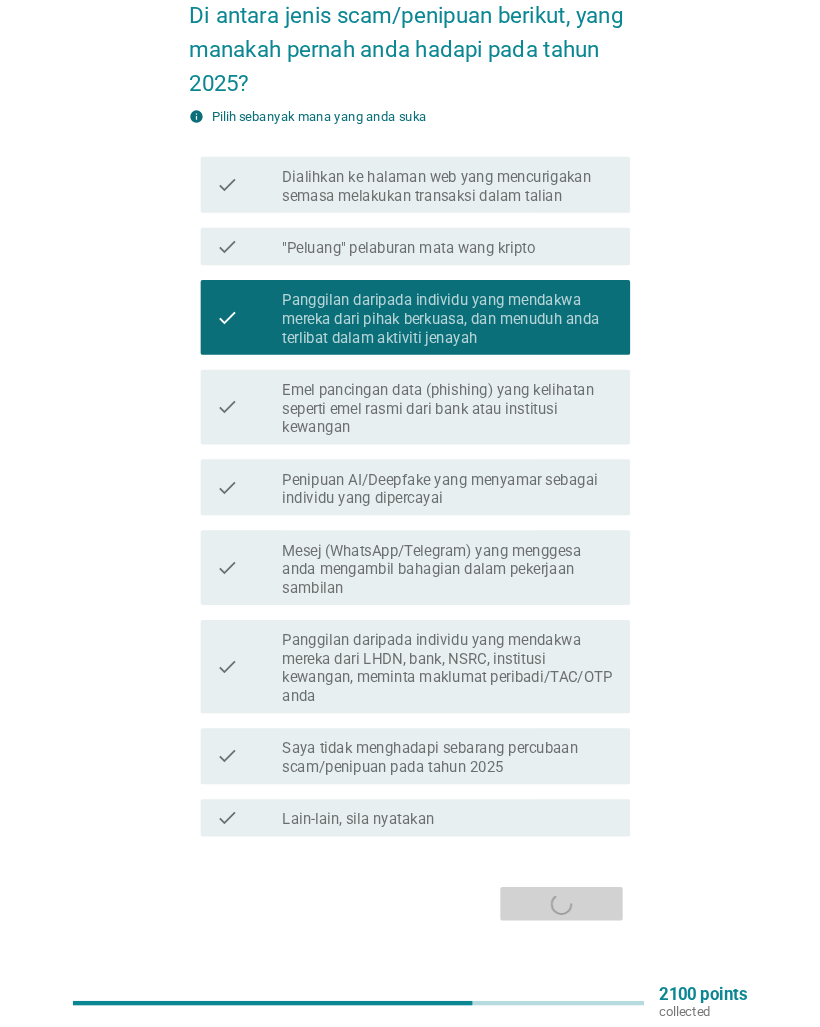 scroll, scrollTop: 0, scrollLeft: 0, axis: both 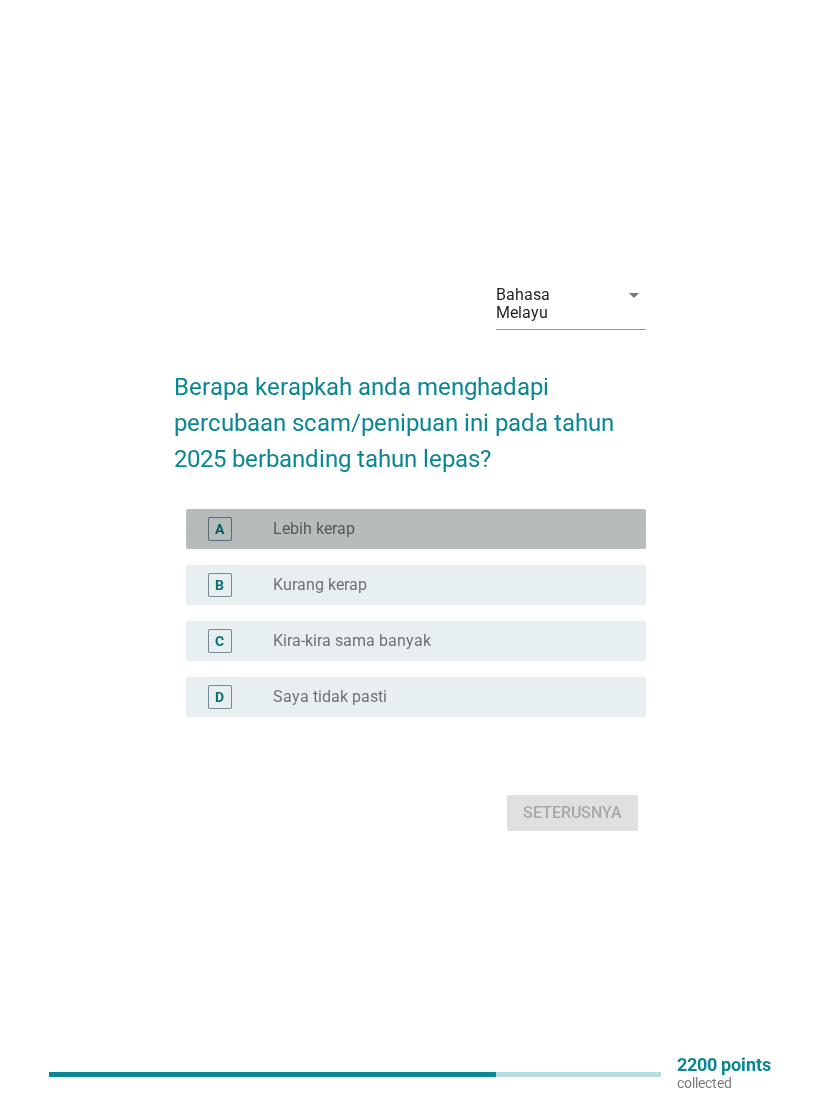 click on "radio_button_unchecked Lebih kerap" at bounding box center (443, 529) 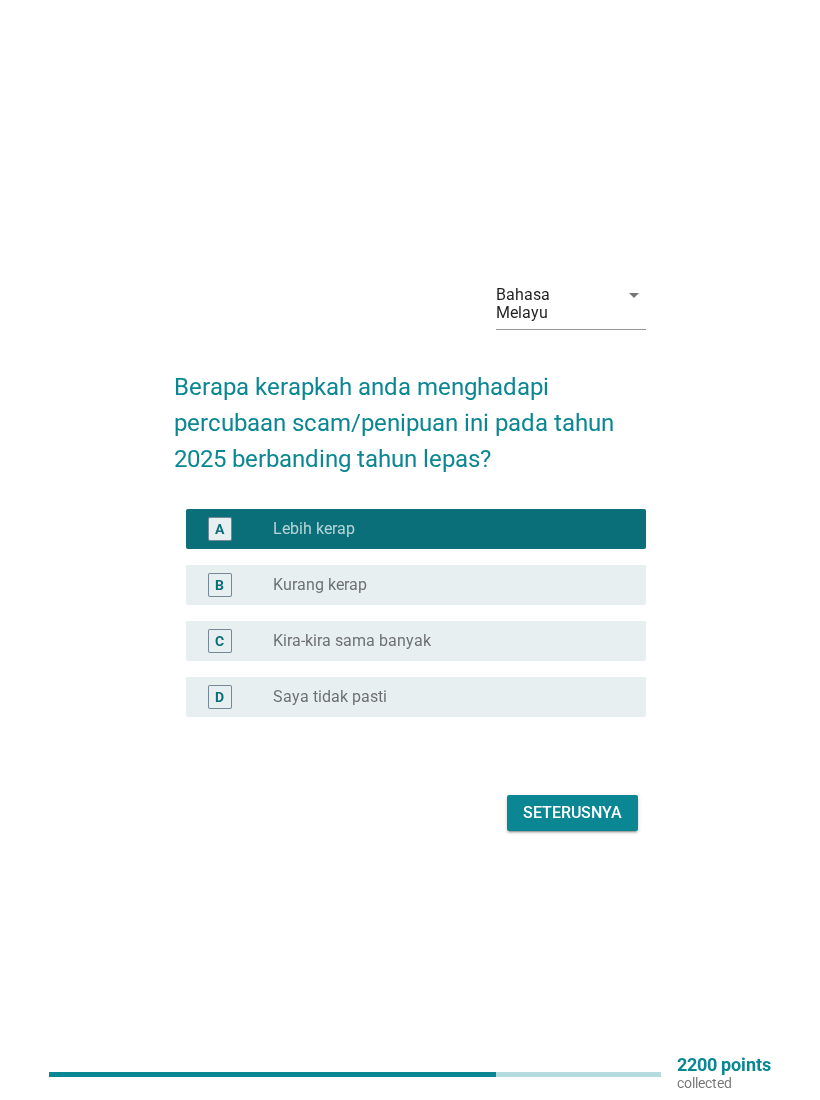 click on "Seterusnya" at bounding box center (572, 813) 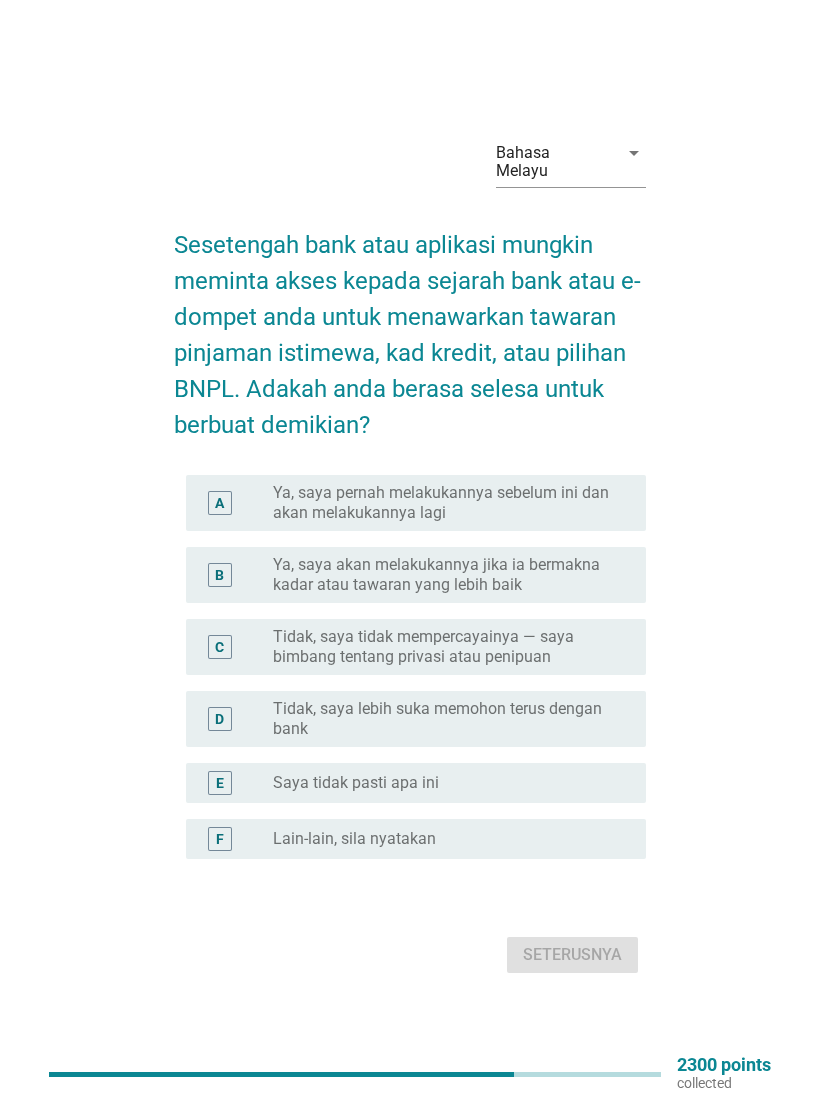 click on "Tidak, saya tidak mempercayainya — saya bimbang tentang privasi atau penipuan" at bounding box center (443, 647) 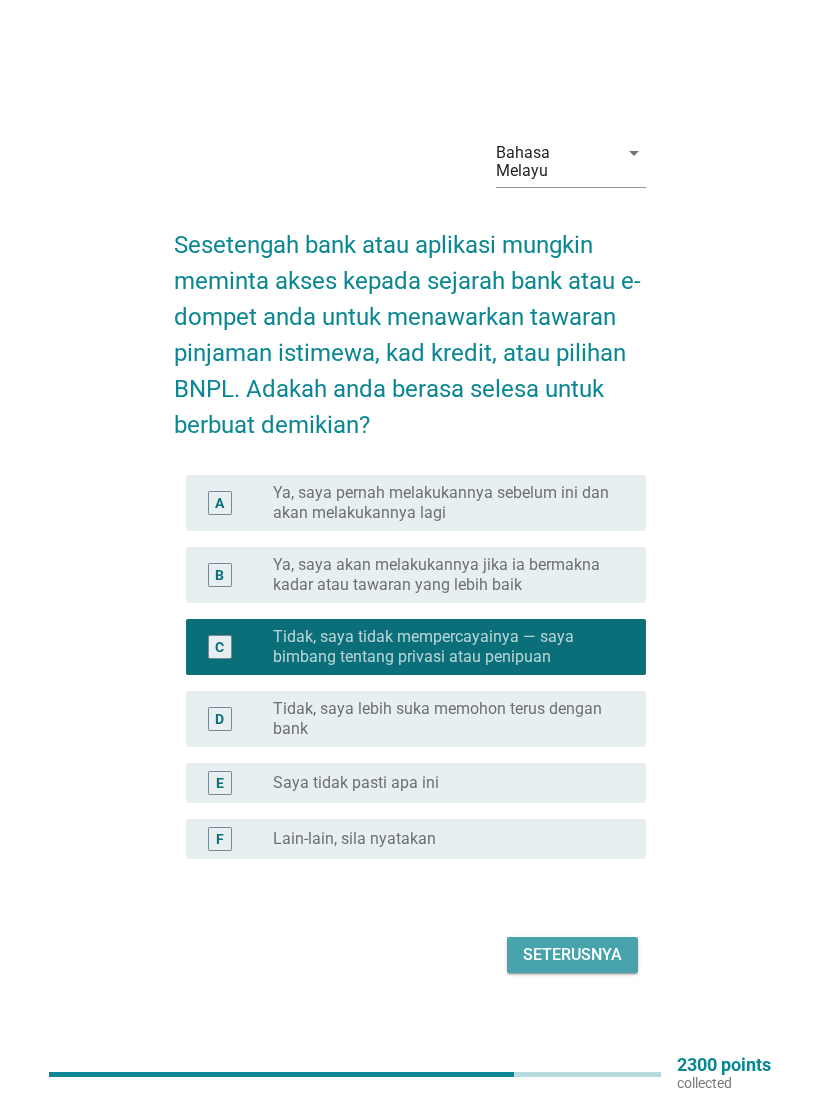 click on "Seterusnya" at bounding box center (572, 955) 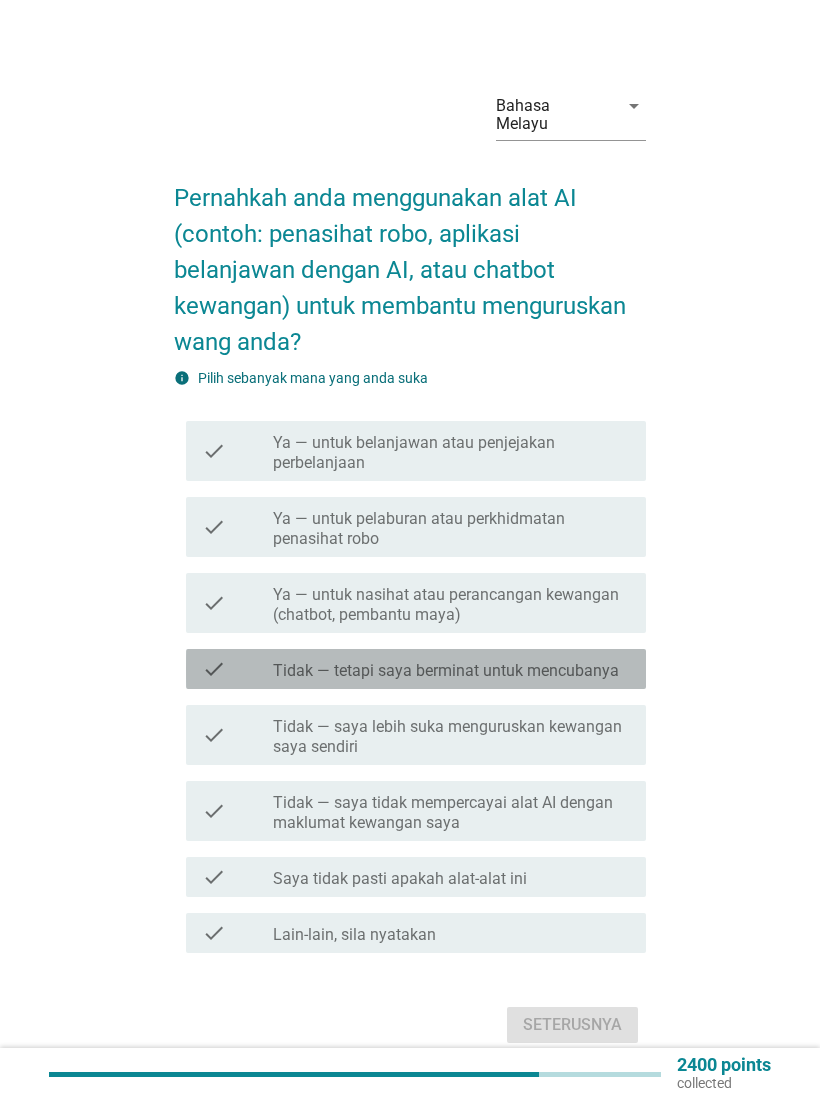 click on "Tidak — tetapi saya berminat untuk mencubanya" at bounding box center (446, 671) 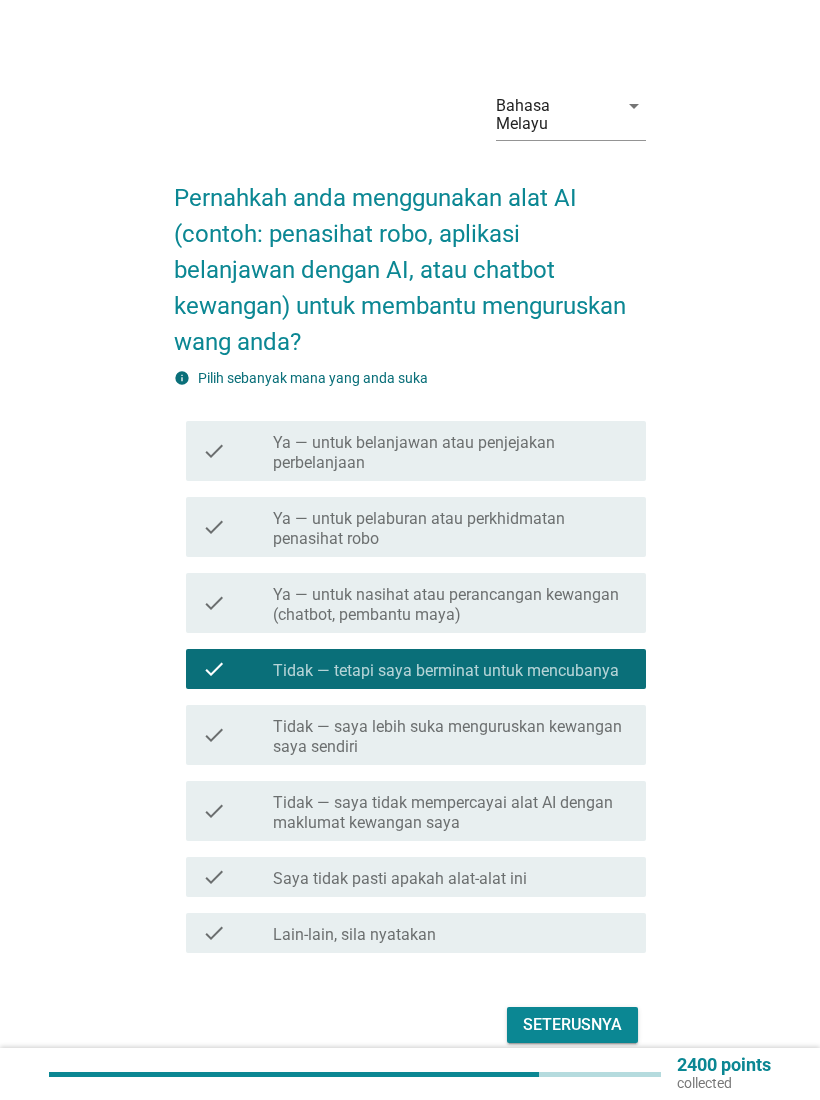 click on "Seterusnya" at bounding box center [572, 1025] 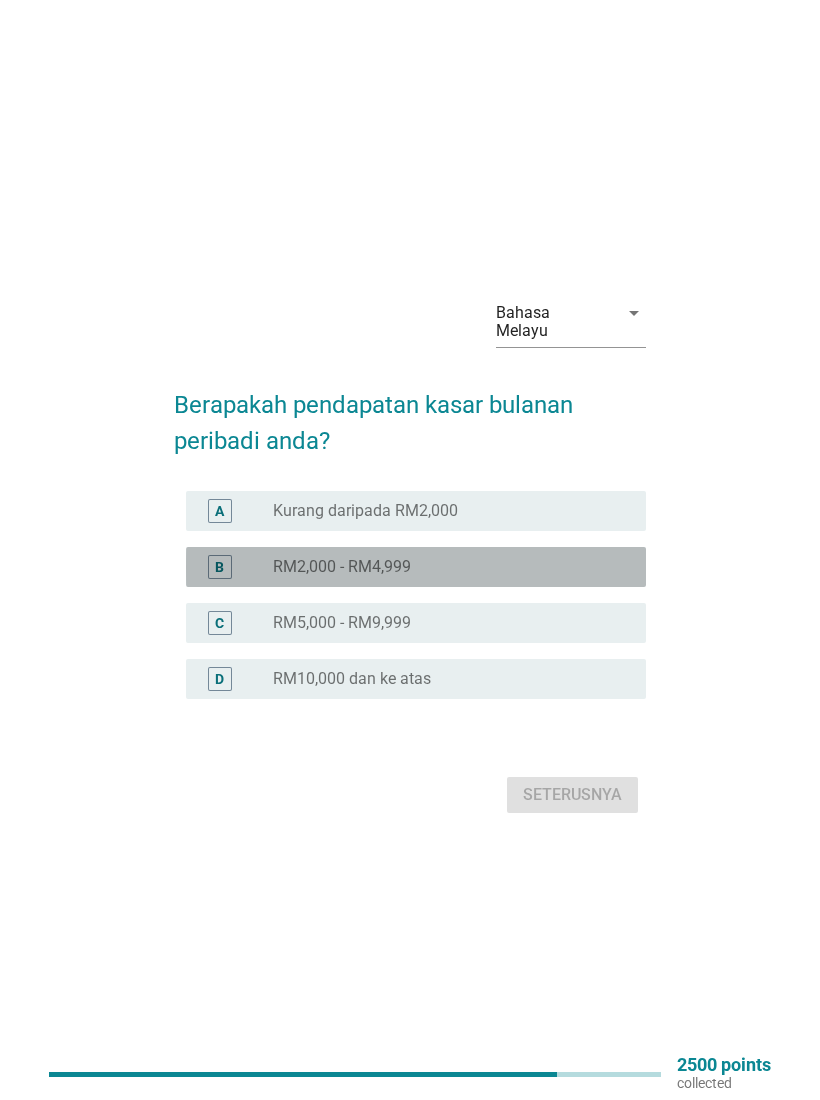 click on "radio_button_unchecked RM2,000 - RM4,999" at bounding box center (443, 567) 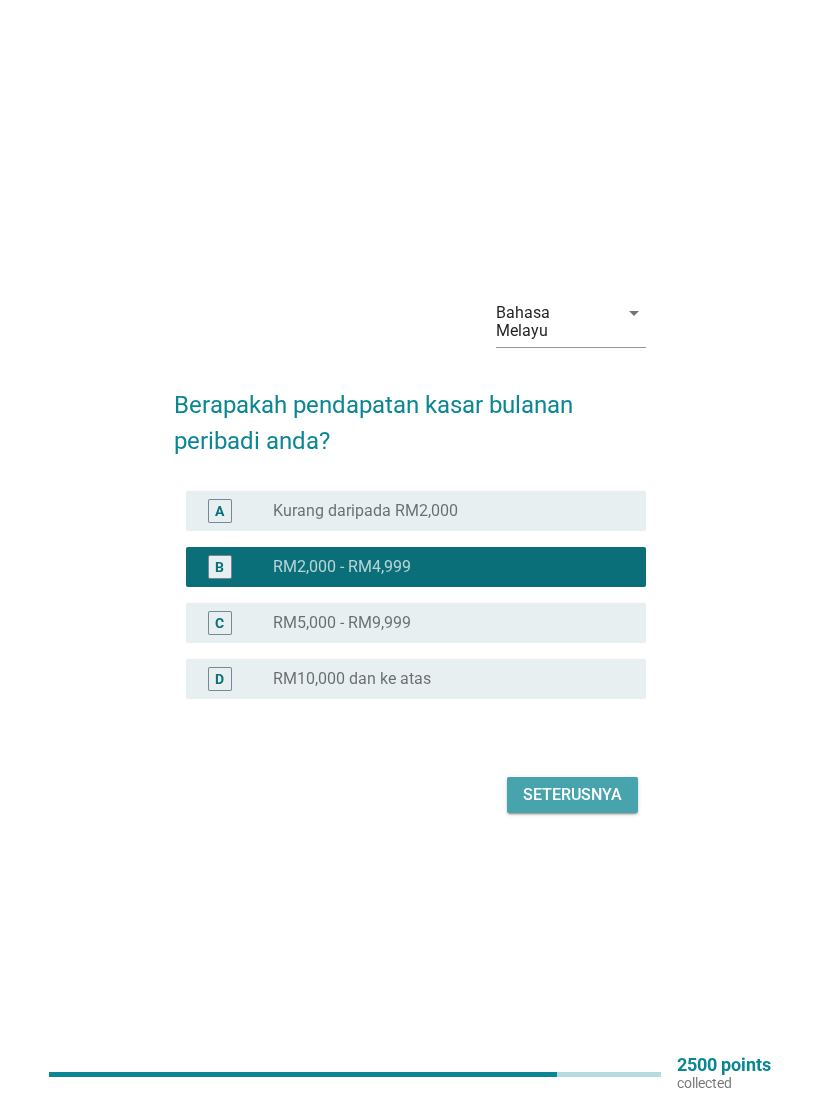 click on "Seterusnya" at bounding box center [572, 795] 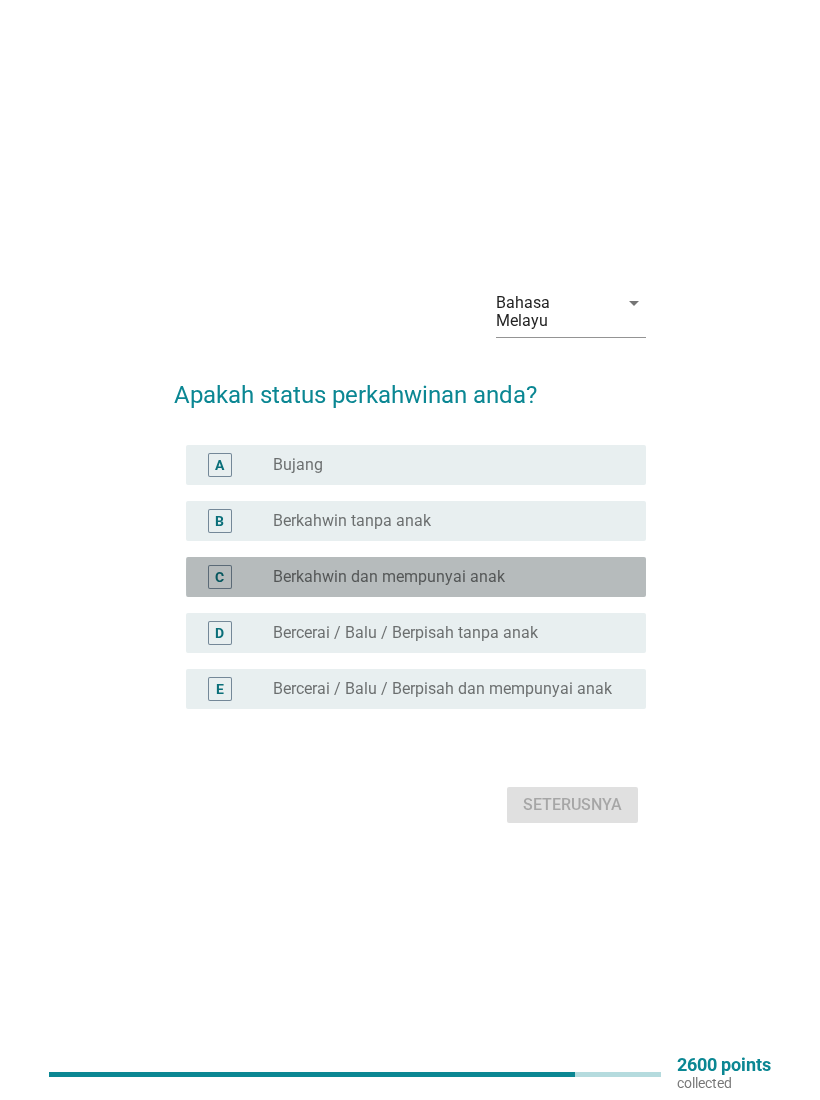 click on "C     radio_button_unchecked Berkahwin dan mempunyai anak" at bounding box center (416, 577) 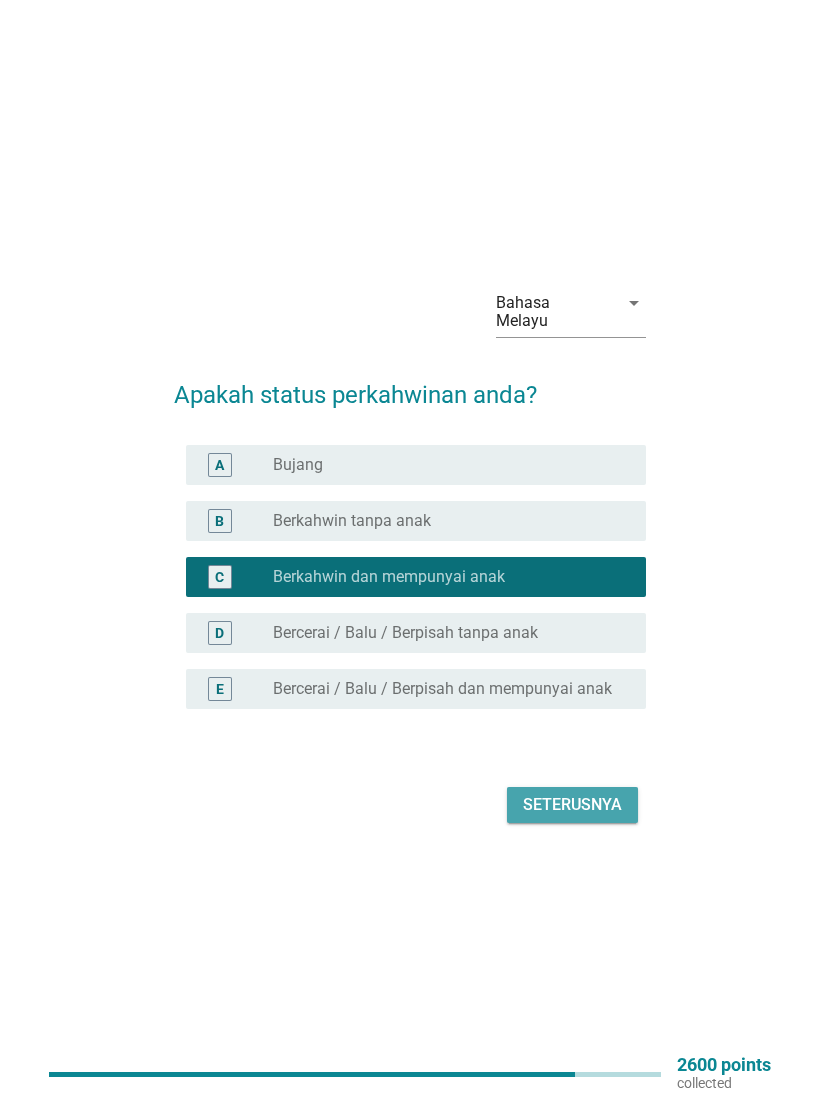click on "Seterusnya" at bounding box center [572, 805] 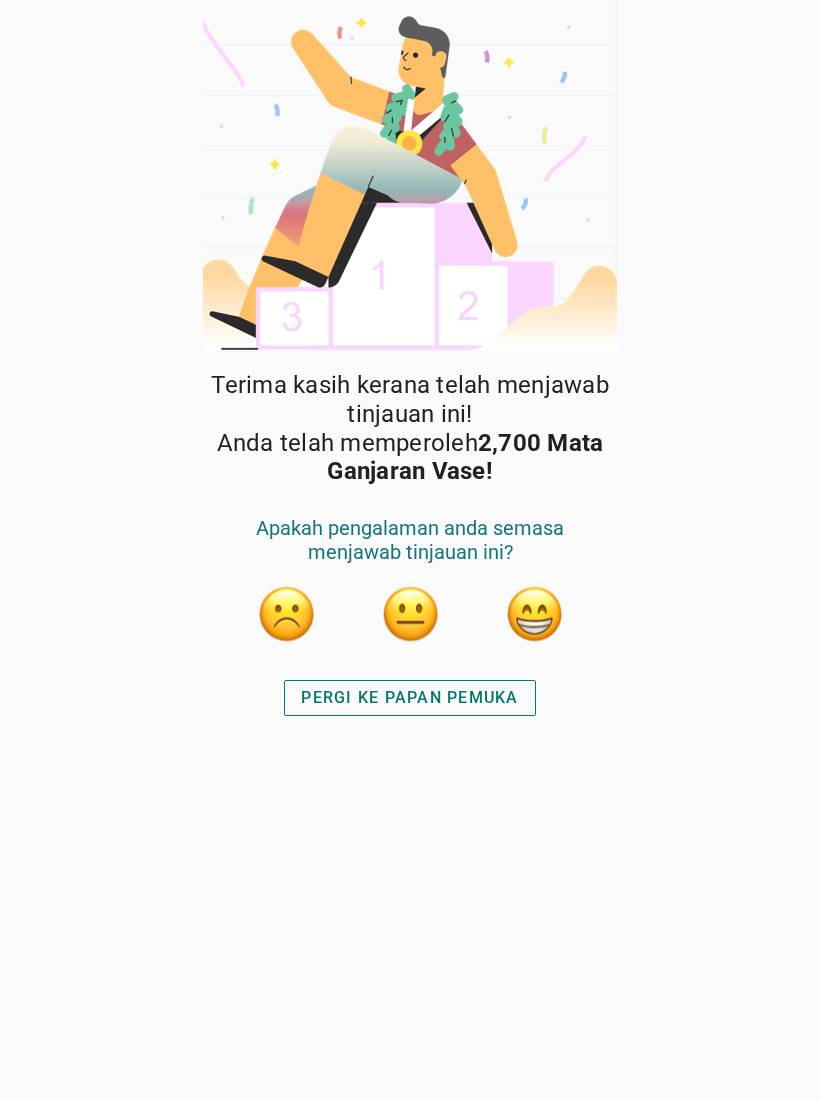 click at bounding box center (534, 614) 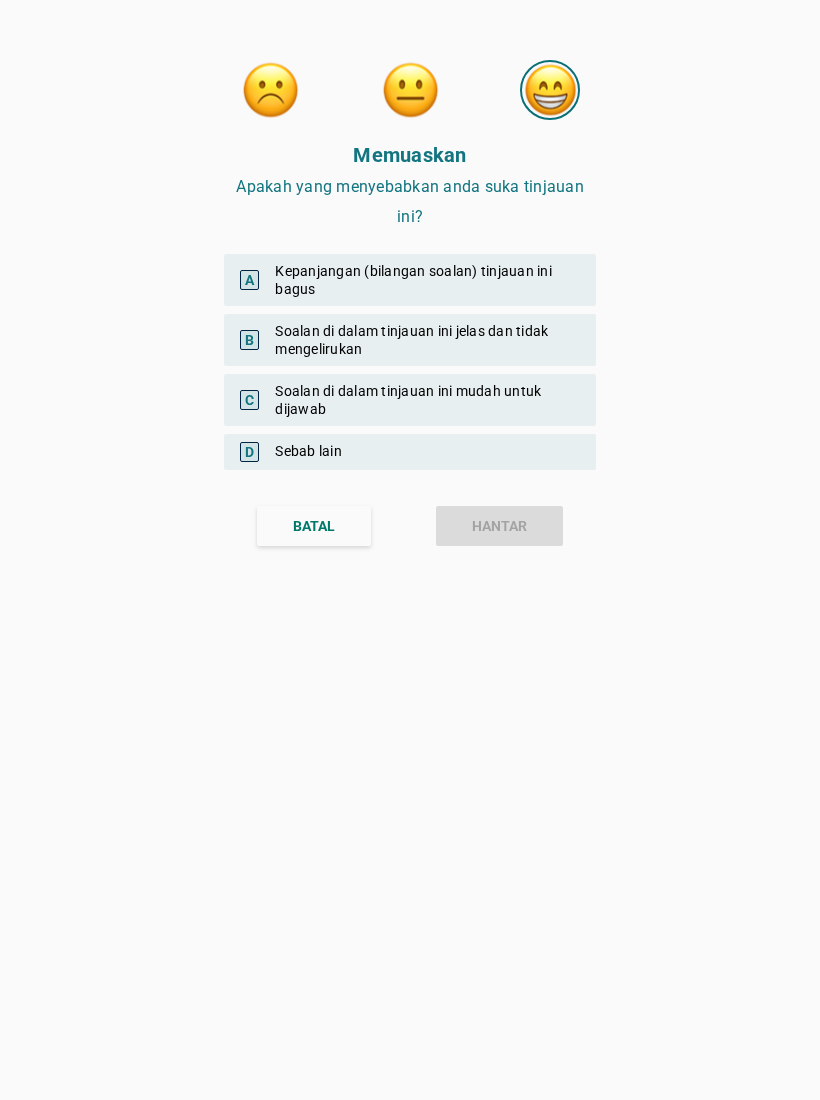 click on "C
Soalan di dalam tinjauan ini mudah untuk dijawab" at bounding box center (410, 400) 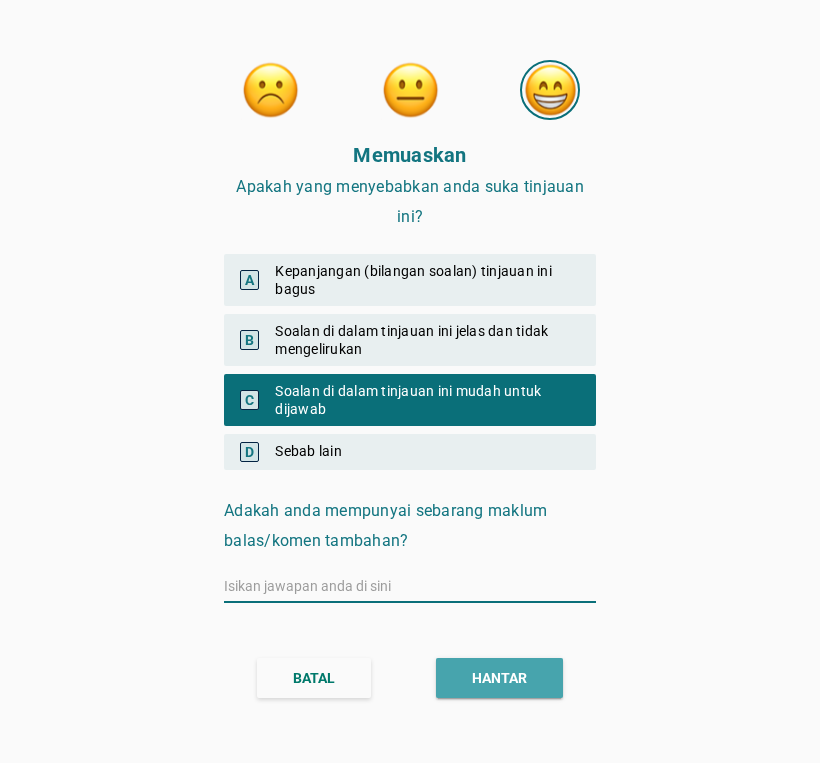 click on "HANTAR" at bounding box center [499, 678] 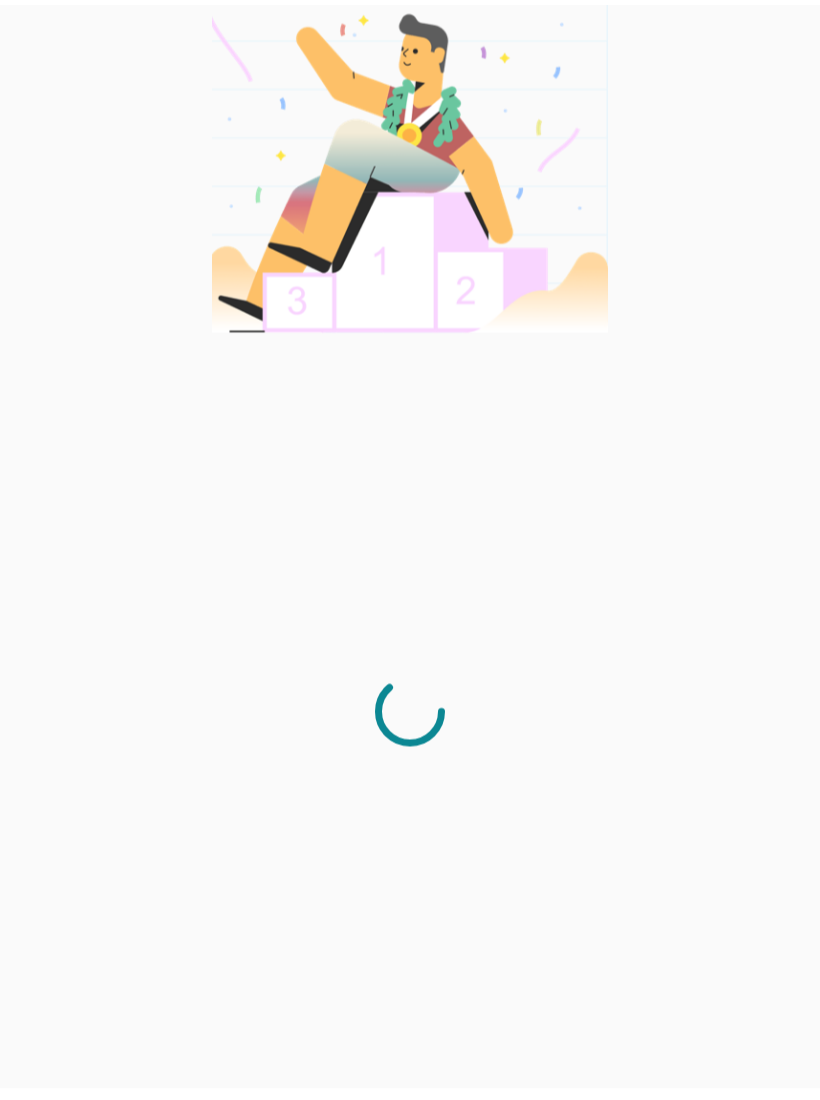 scroll, scrollTop: 0, scrollLeft: 0, axis: both 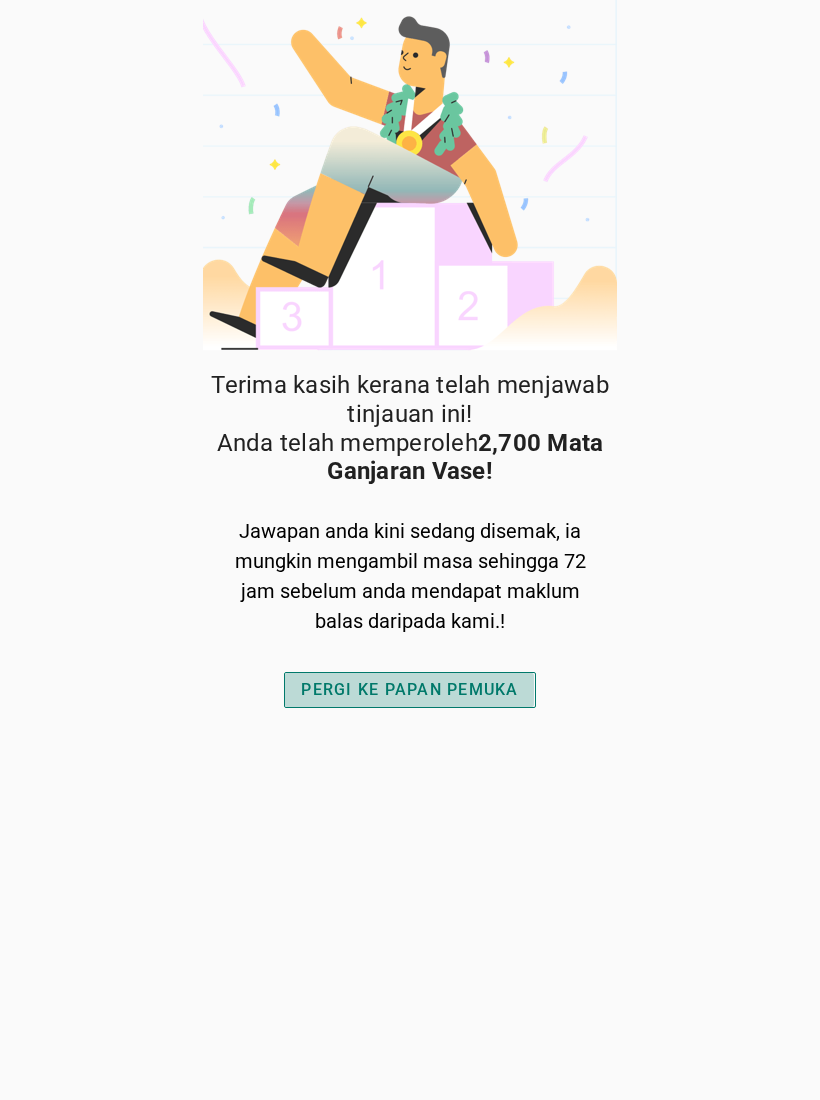 click on "PERGI KE PAPAN PEMUKA" at bounding box center (409, 690) 